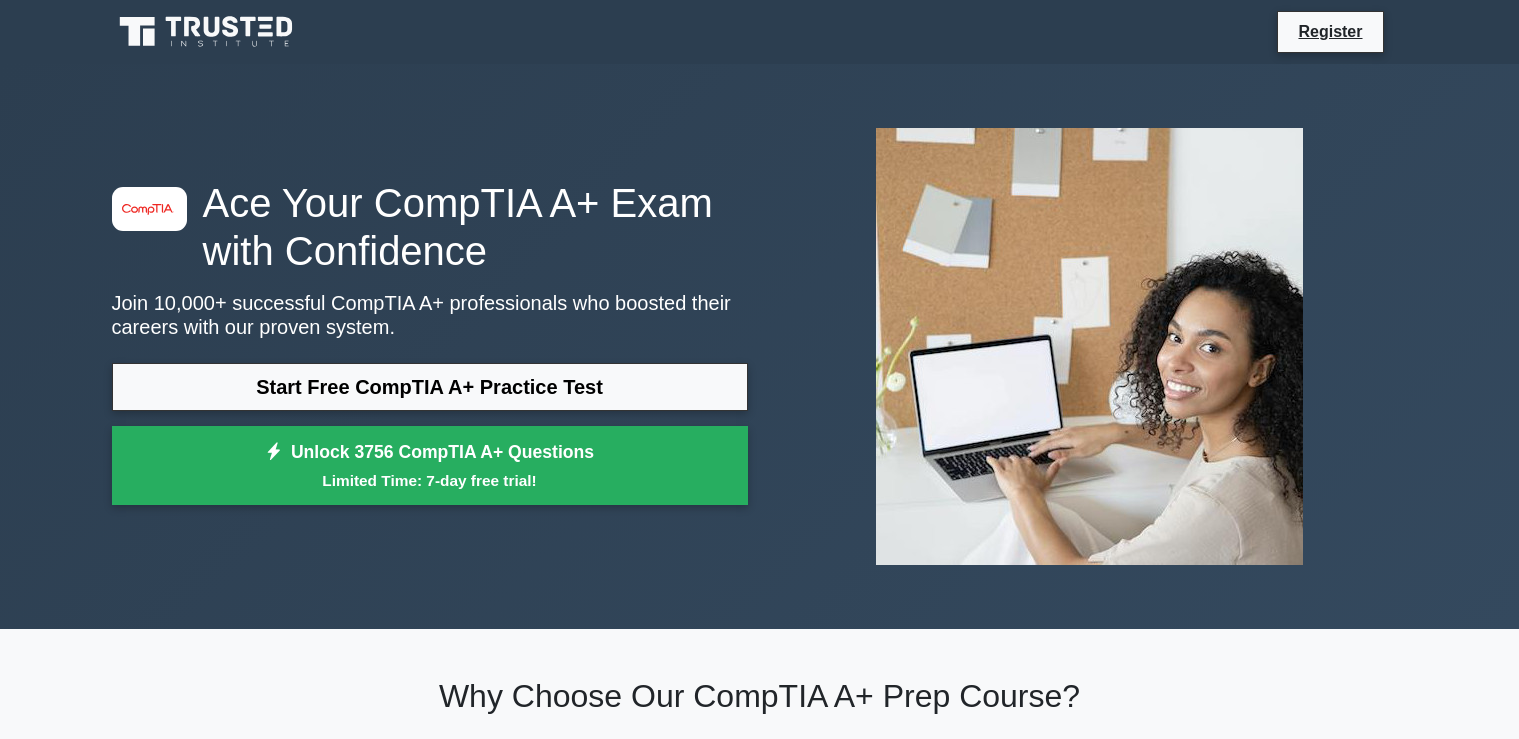 scroll, scrollTop: 0, scrollLeft: 0, axis: both 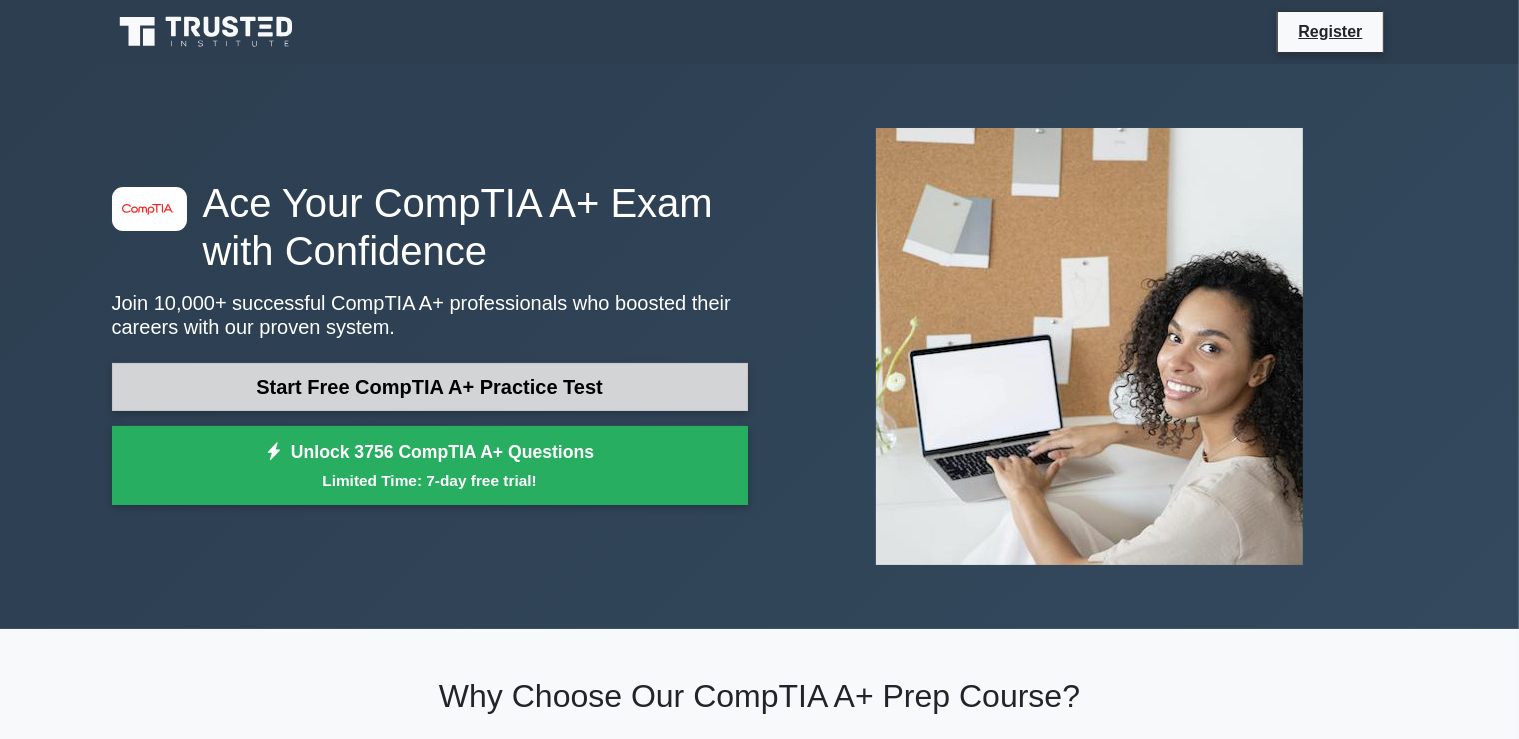click on "Start Free CompTIA A+ Practice Test" at bounding box center [430, 387] 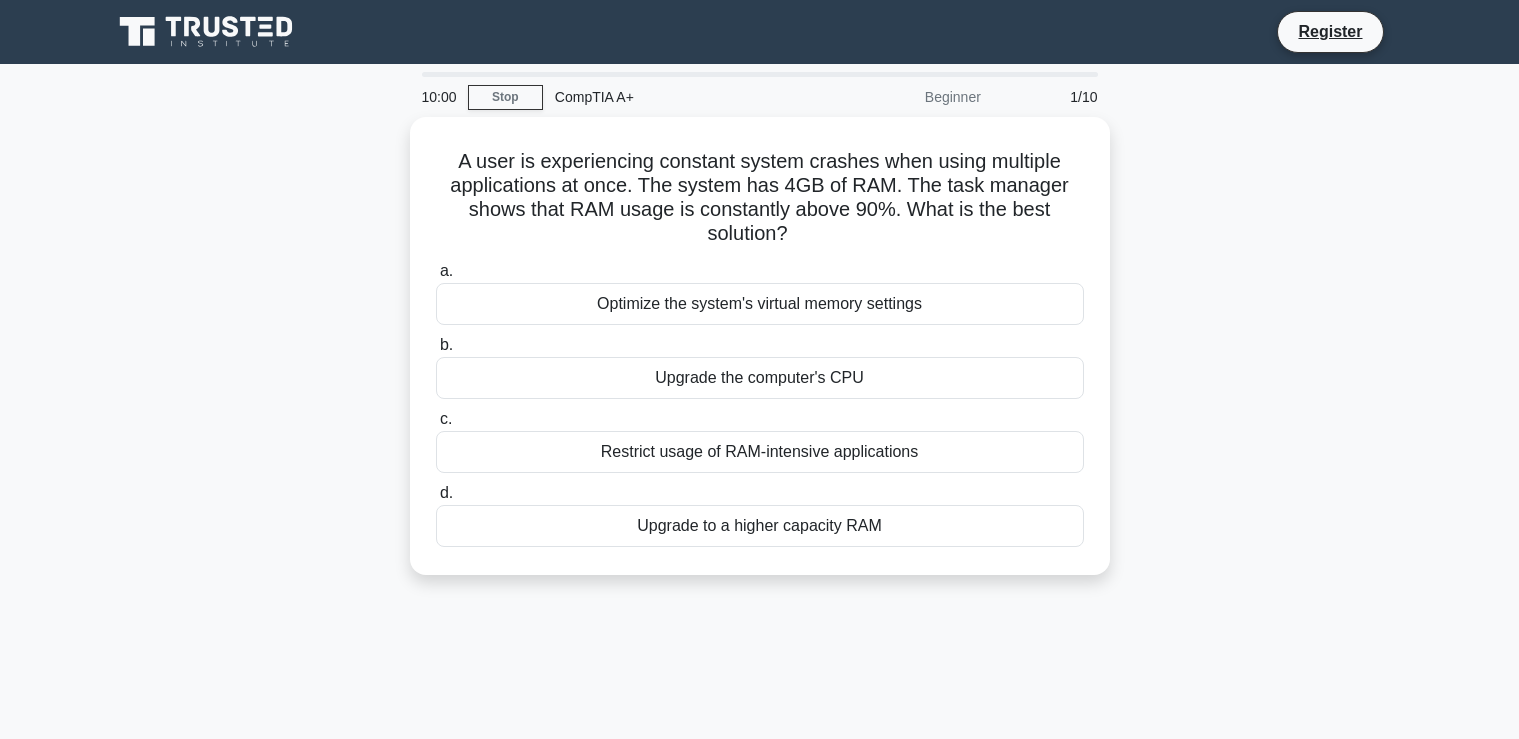scroll, scrollTop: 0, scrollLeft: 0, axis: both 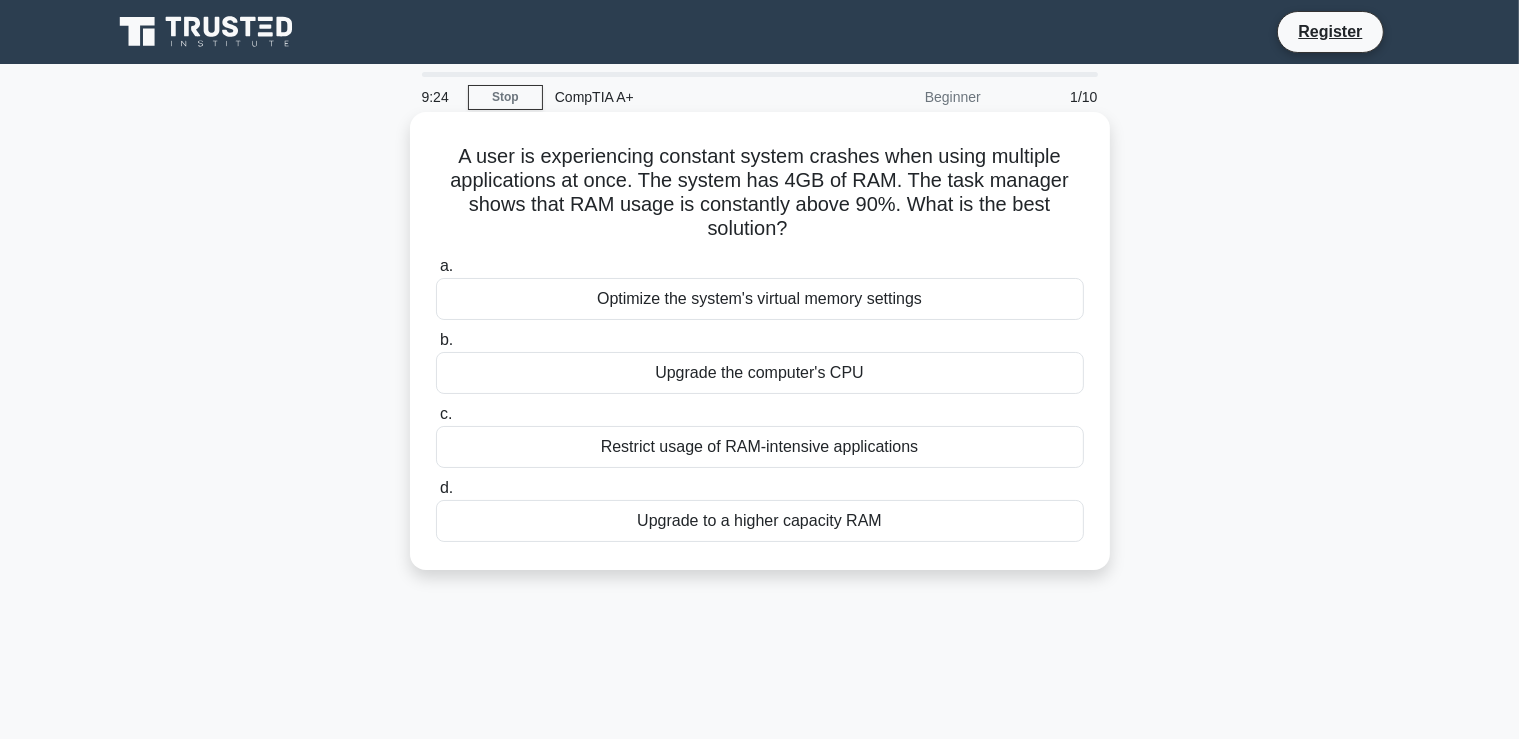 click on "Restrict usage of RAM-intensive applications" at bounding box center [760, 447] 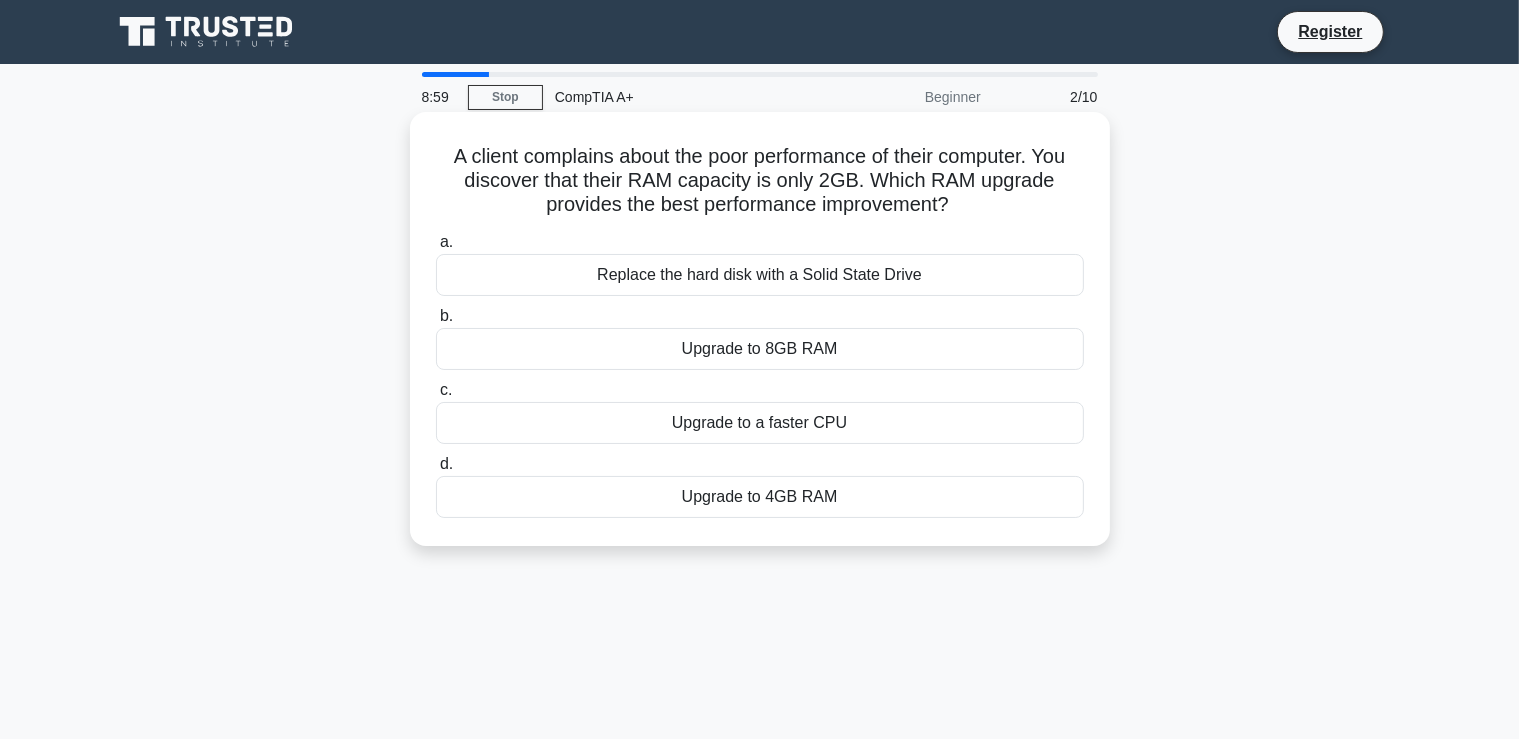 click on "Upgrade to a faster CPU" at bounding box center (760, 423) 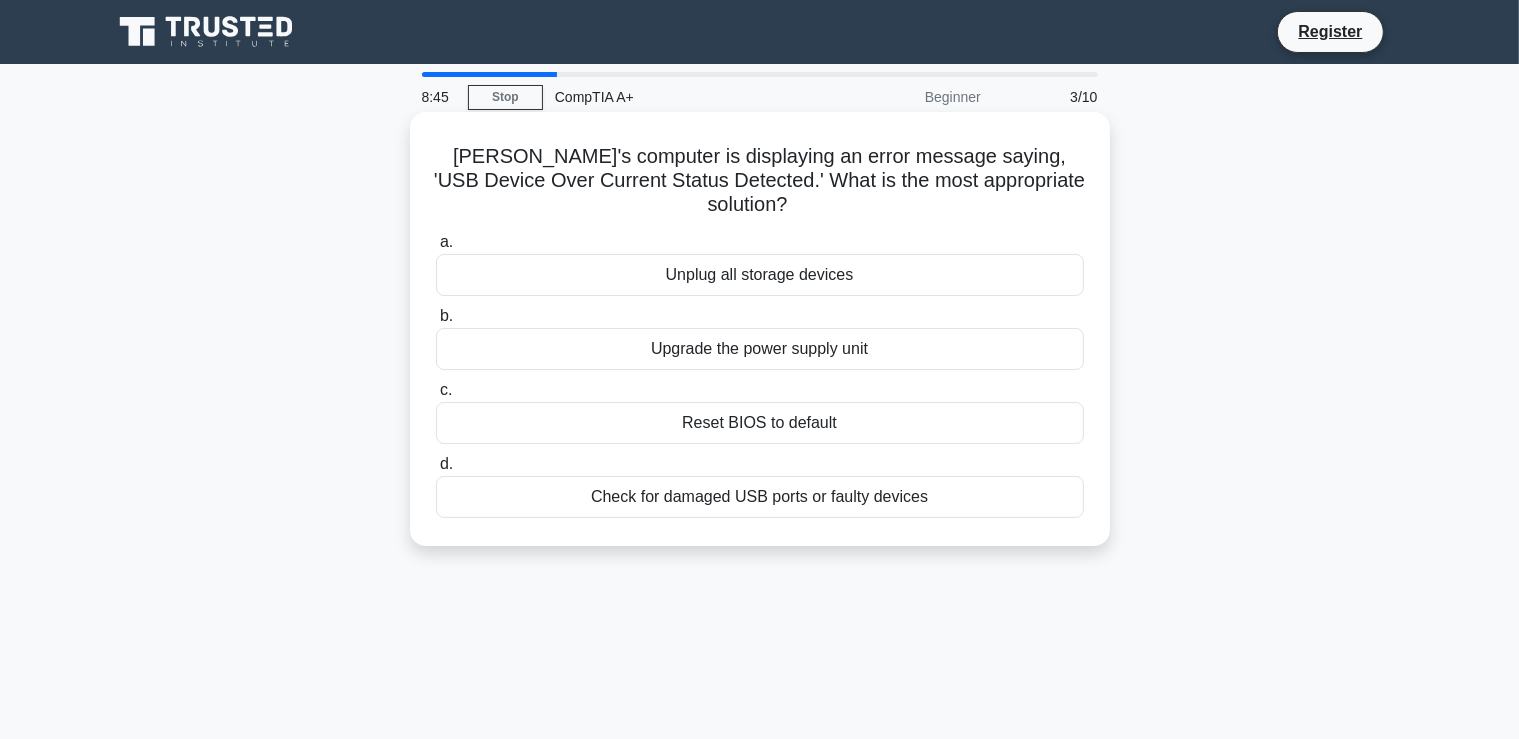 click on "Upgrade the power supply unit" at bounding box center [760, 349] 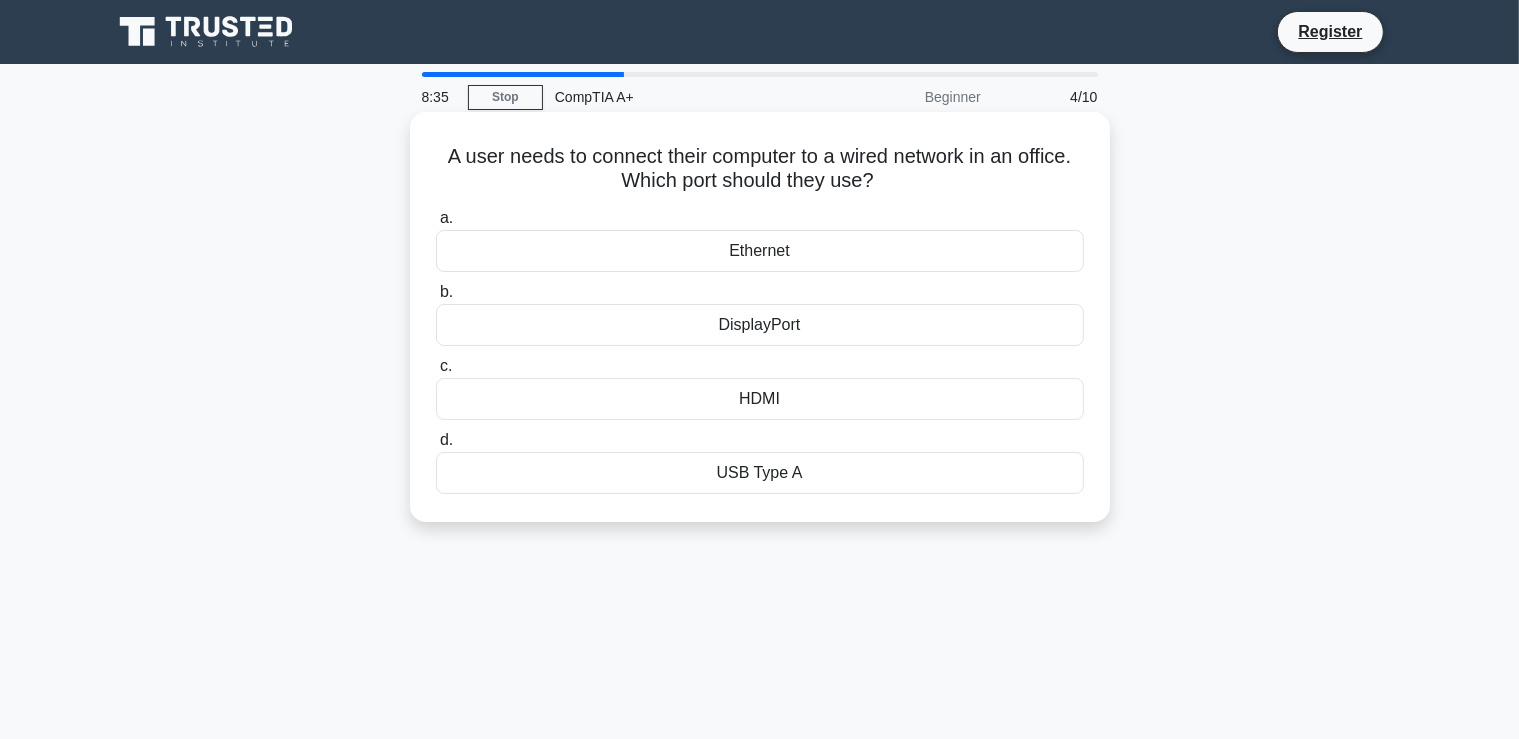 click on "Ethernet" at bounding box center [760, 251] 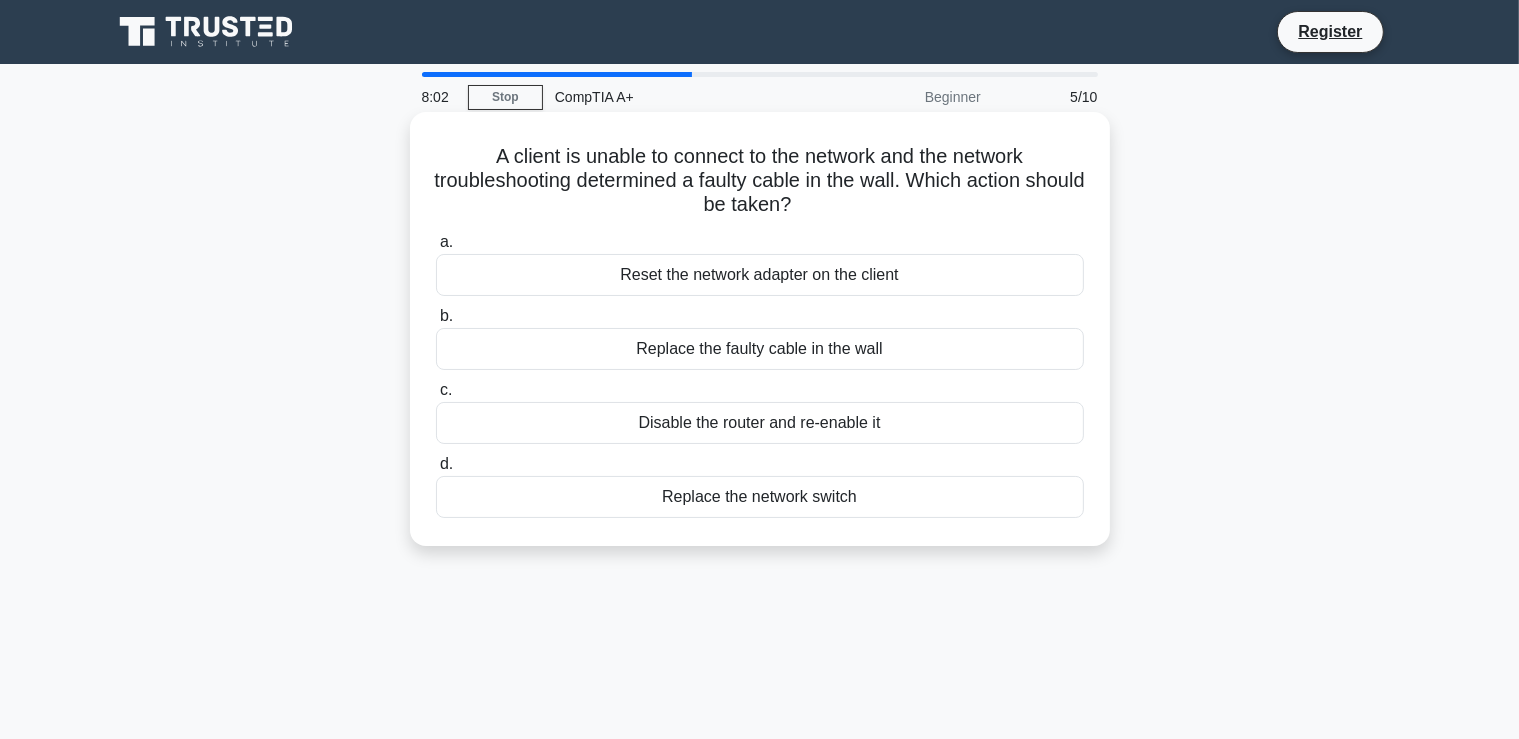 click on "Replace the faulty cable in the wall" at bounding box center [760, 349] 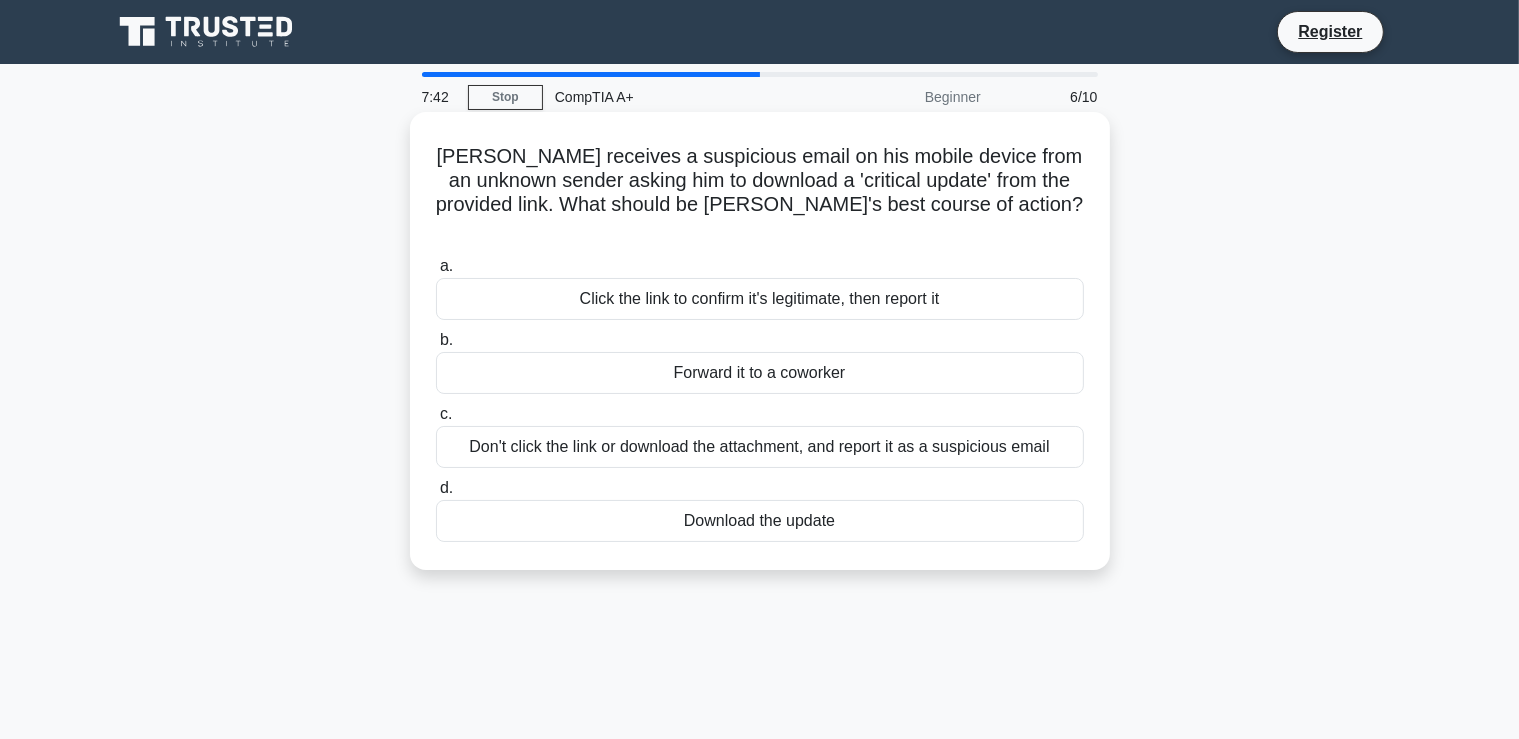 click on "Don't click the link or download the attachment, and report it as a suspicious email" at bounding box center [760, 447] 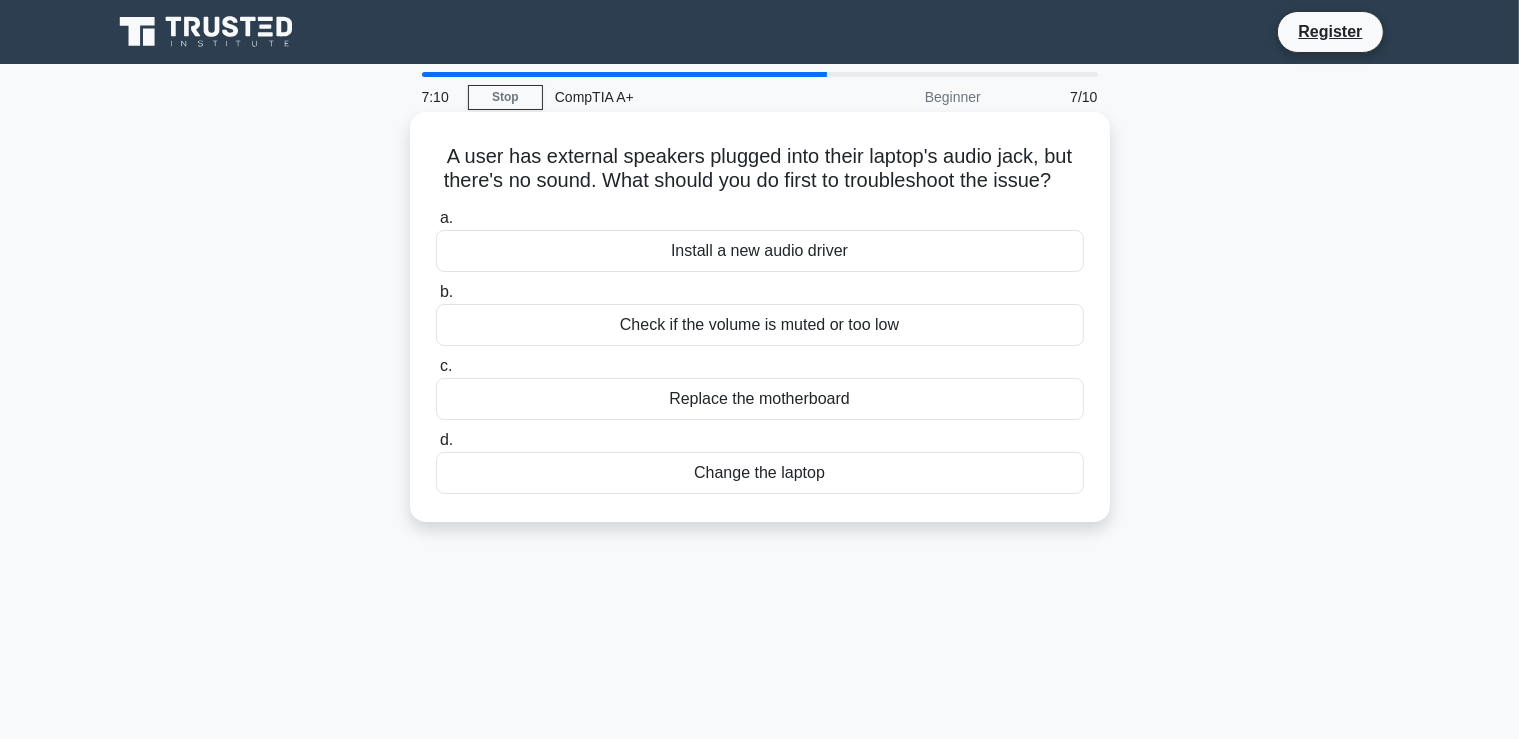 click on "Check if the volume is muted or too low" at bounding box center (760, 325) 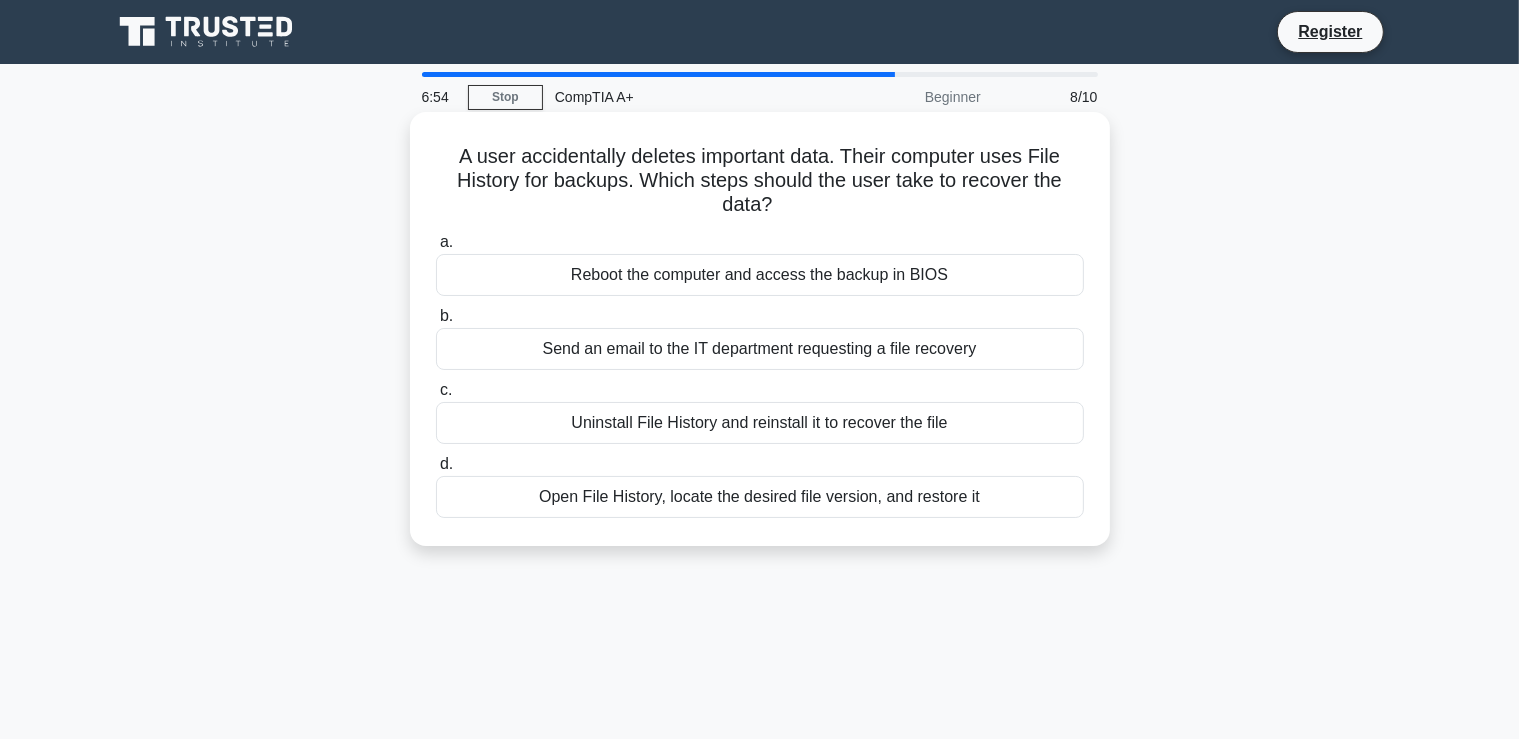 click on "Open File History, locate the desired file version, and restore it" at bounding box center (760, 497) 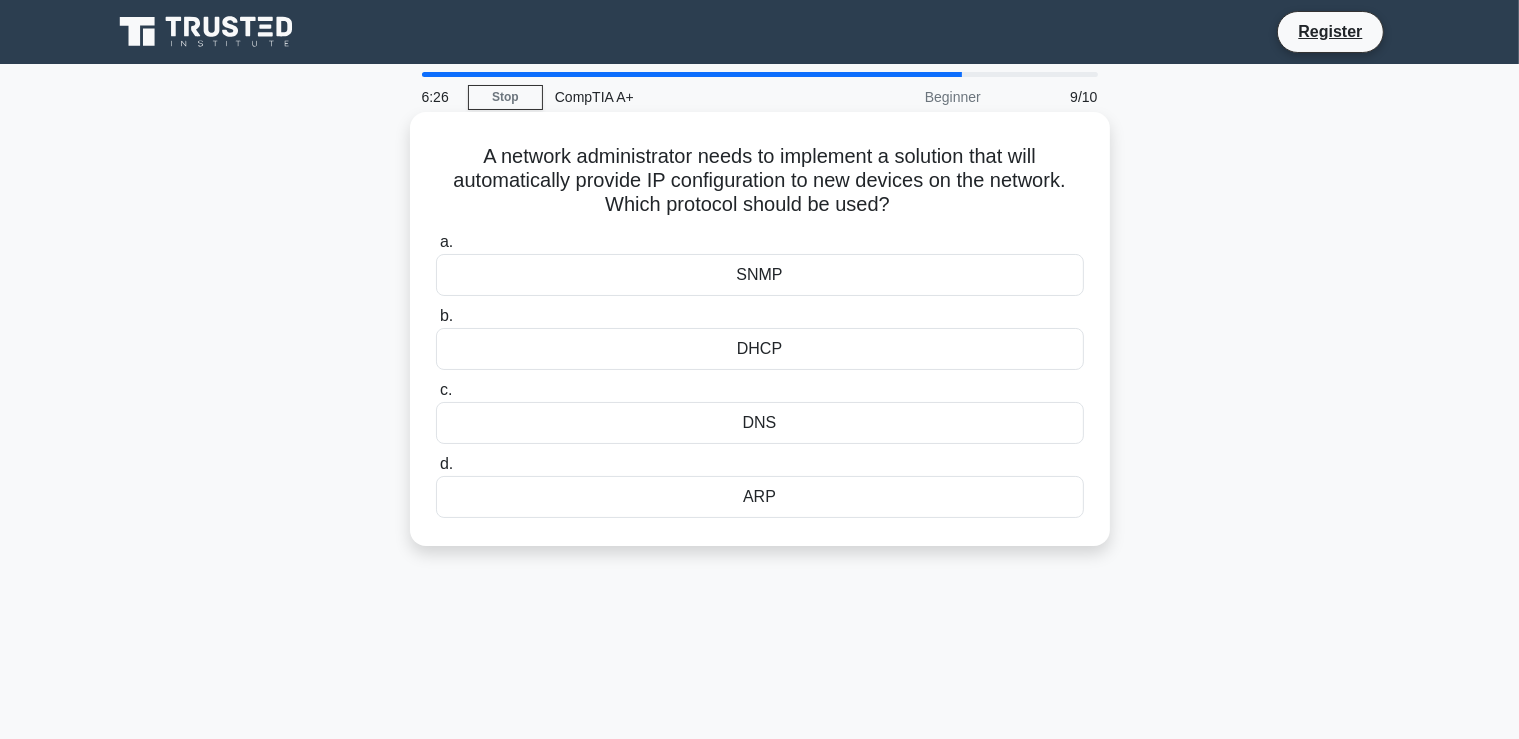 click on "DNS" at bounding box center (760, 423) 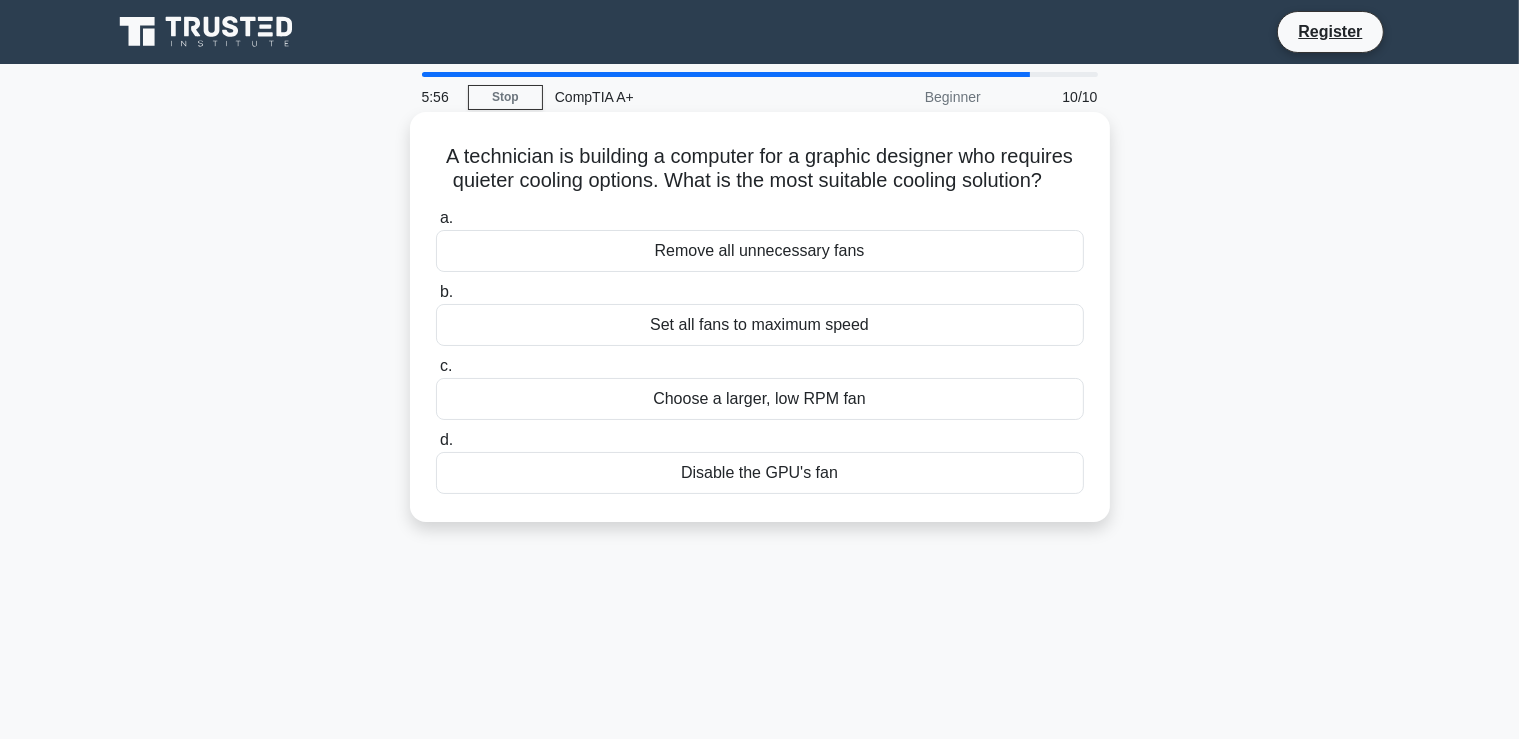 click on "Choose a larger, low RPM fan" at bounding box center [760, 399] 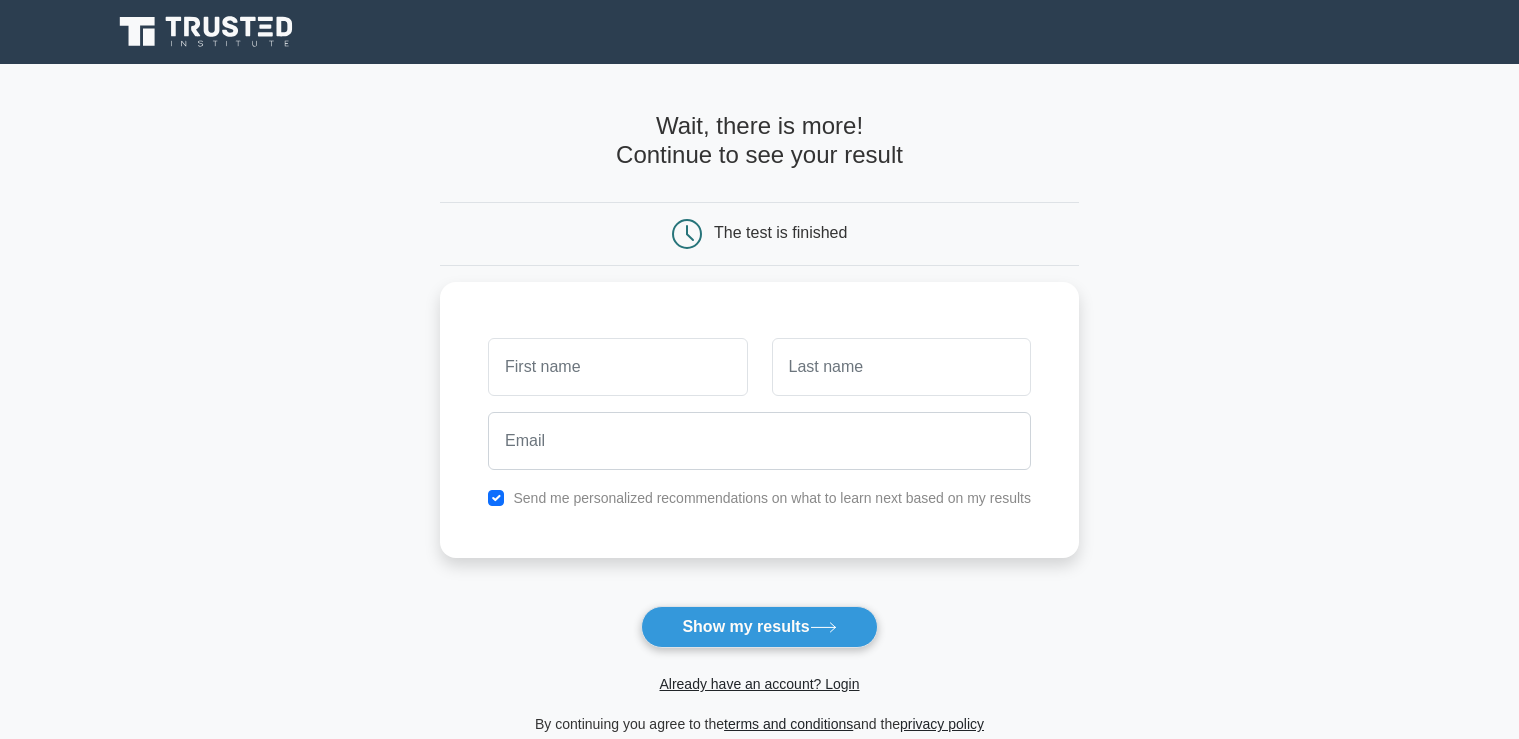 scroll, scrollTop: 0, scrollLeft: 0, axis: both 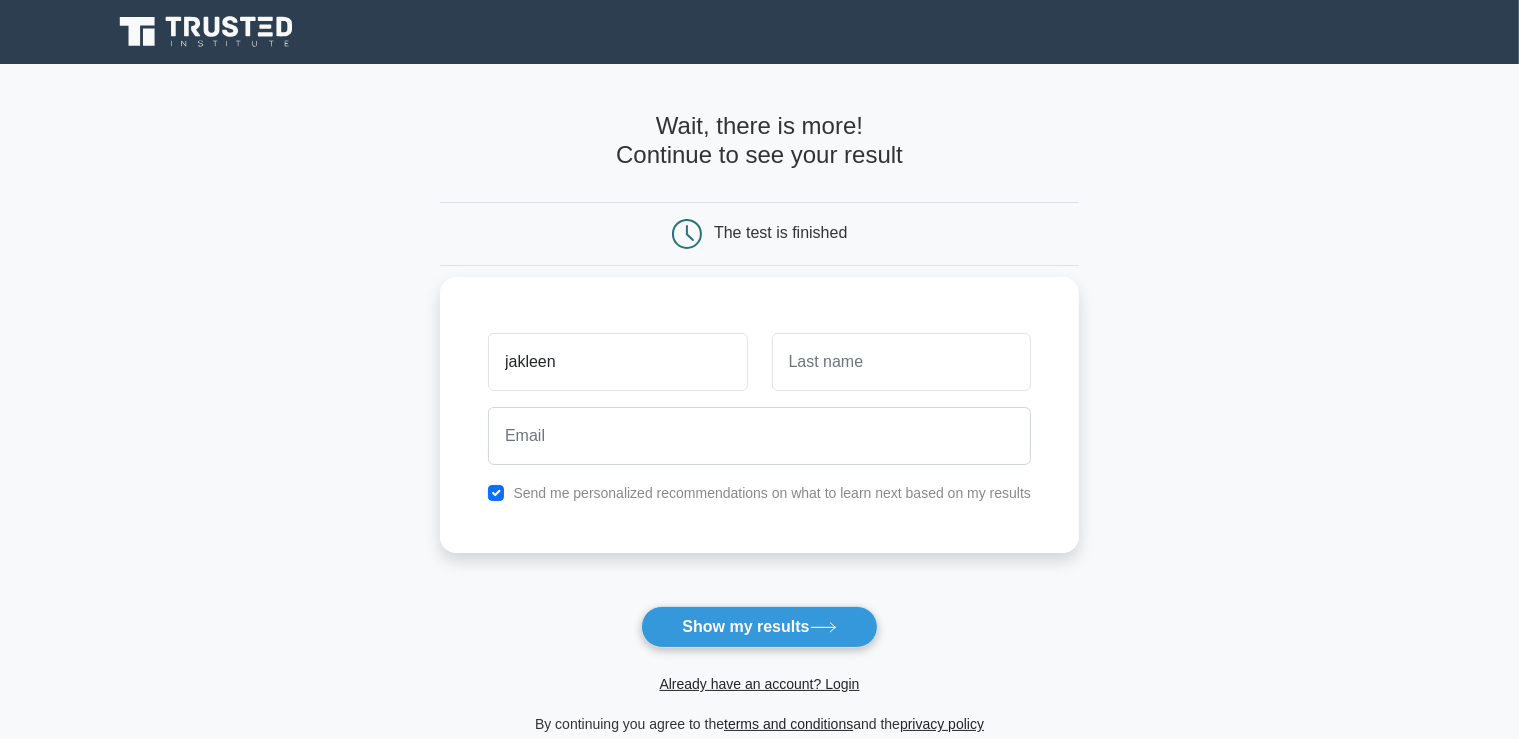 type on "jakleen" 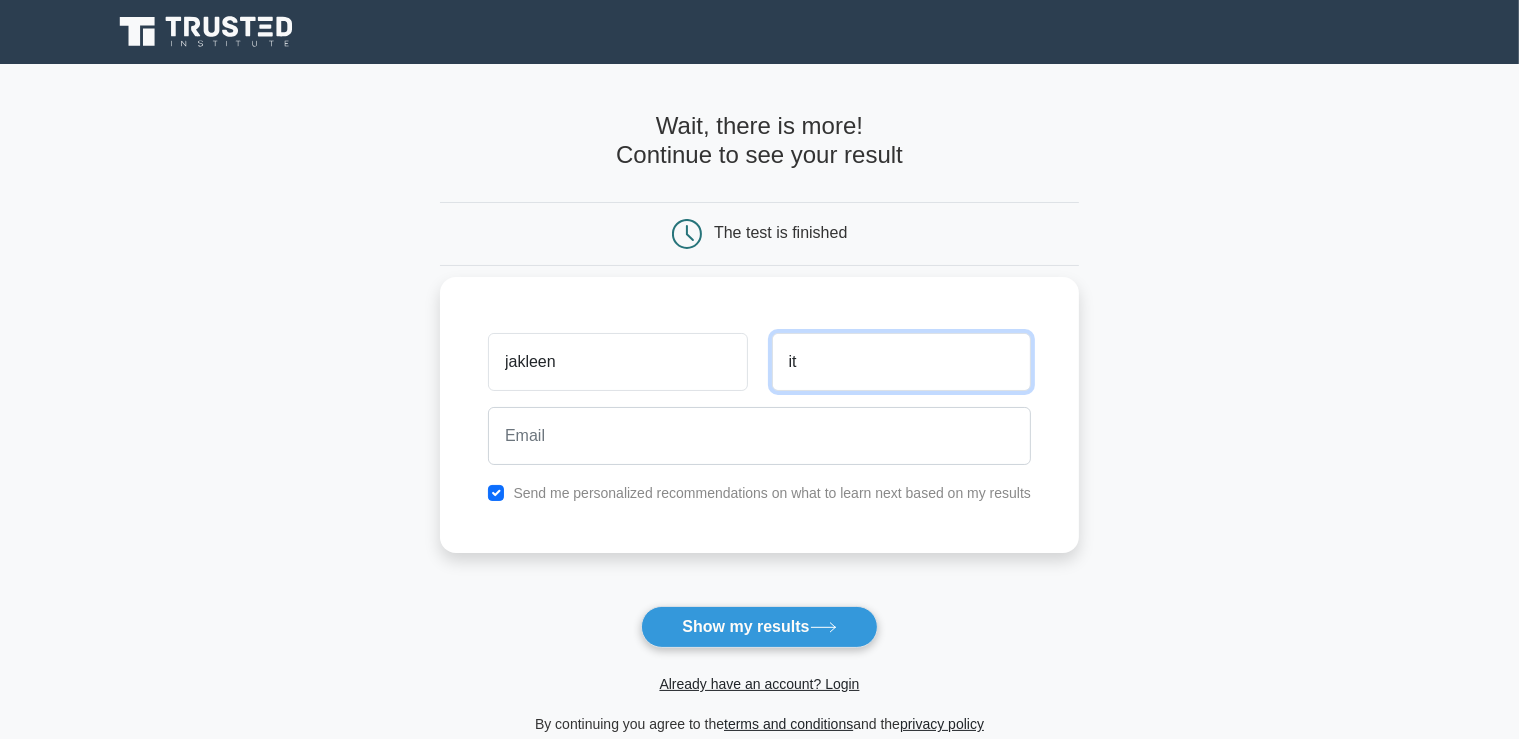 type on "it" 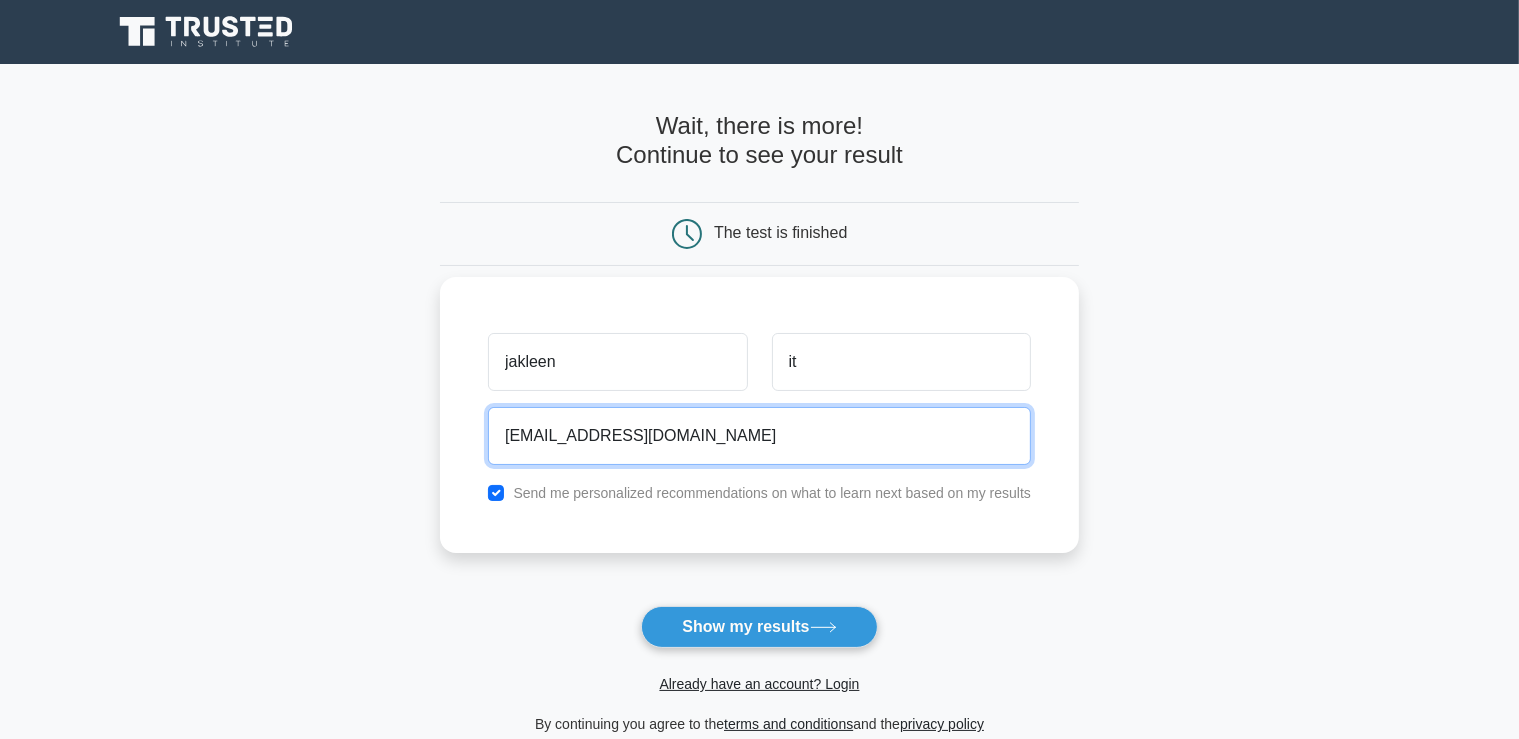 type on "jakleen2009@yahoo.com" 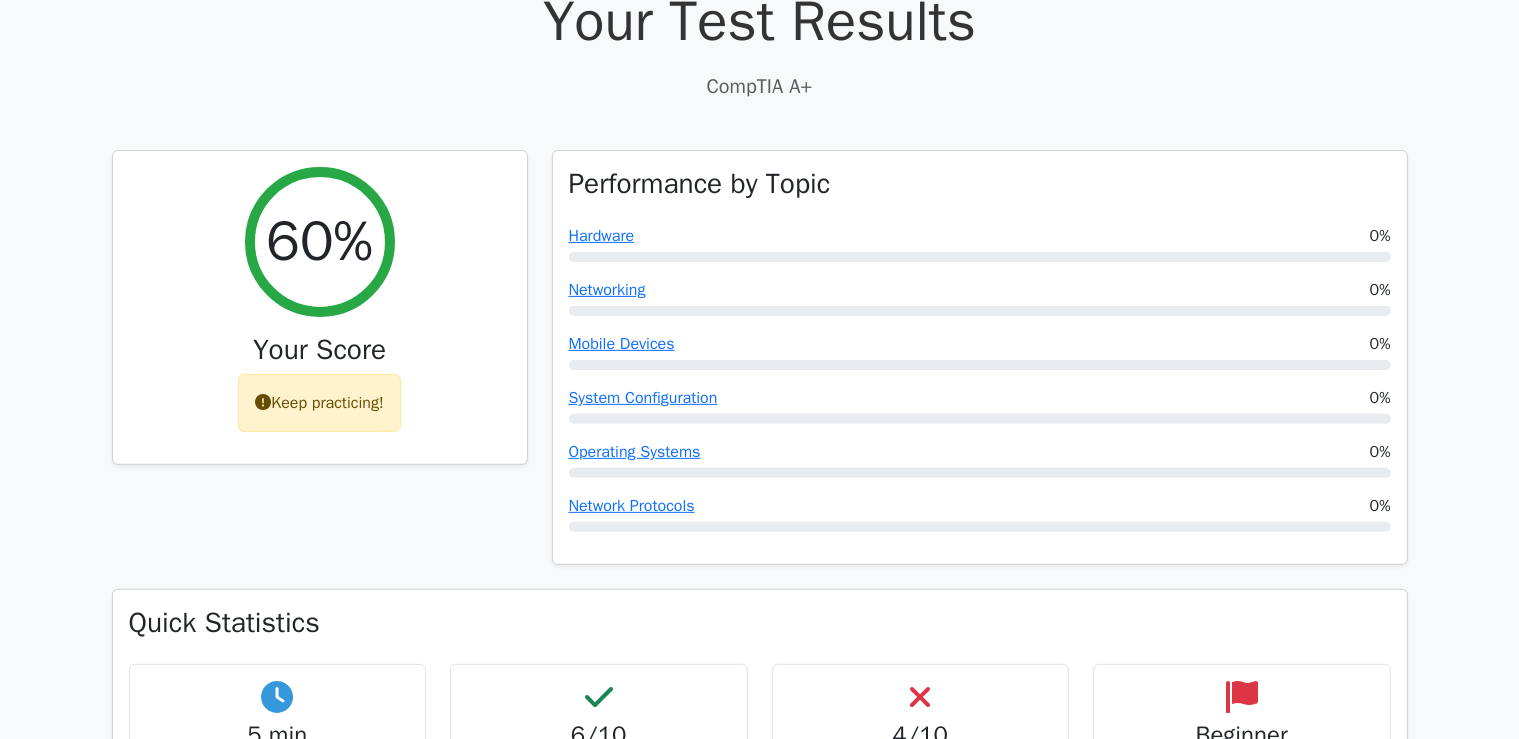 scroll, scrollTop: 582, scrollLeft: 0, axis: vertical 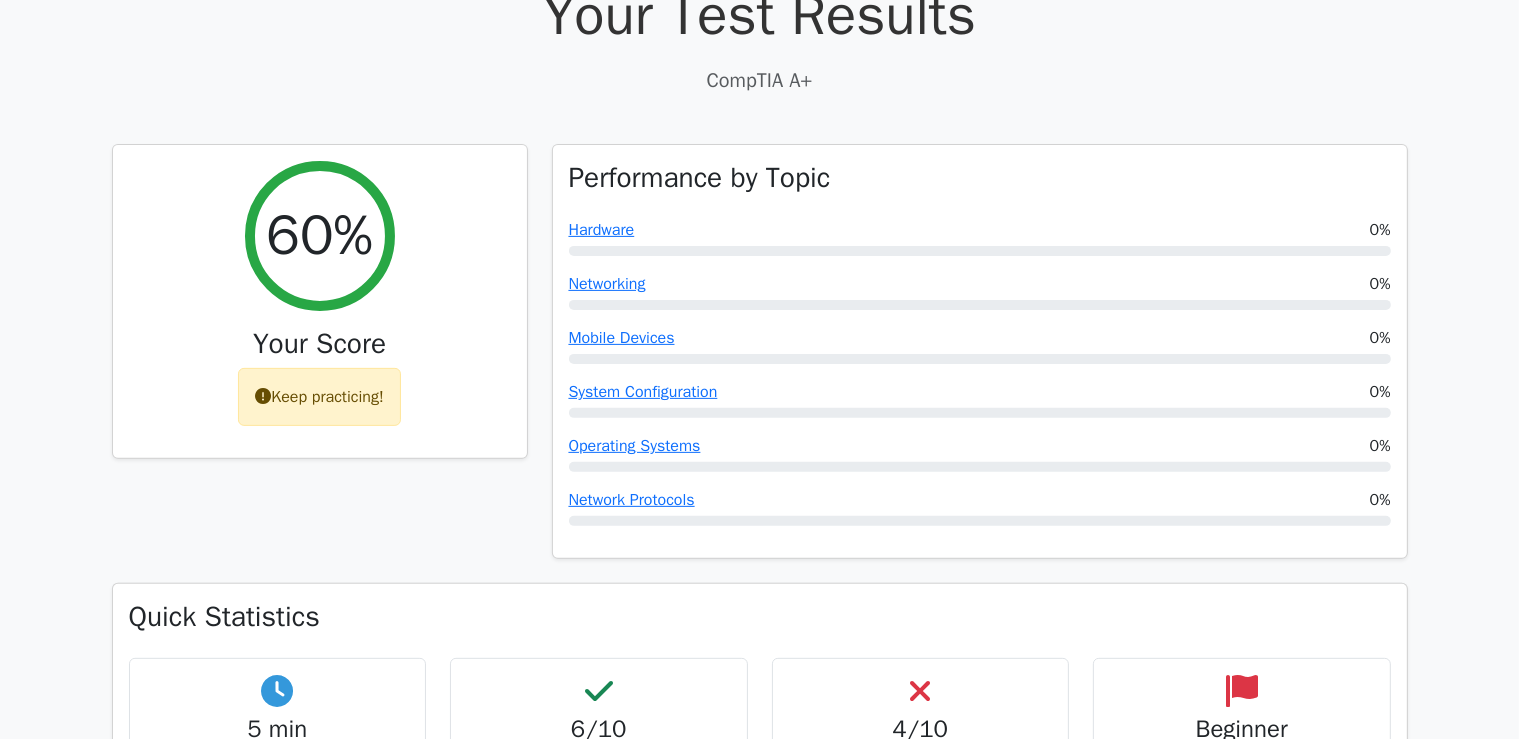 click on "Mobile Devices
0%" at bounding box center [980, 345] 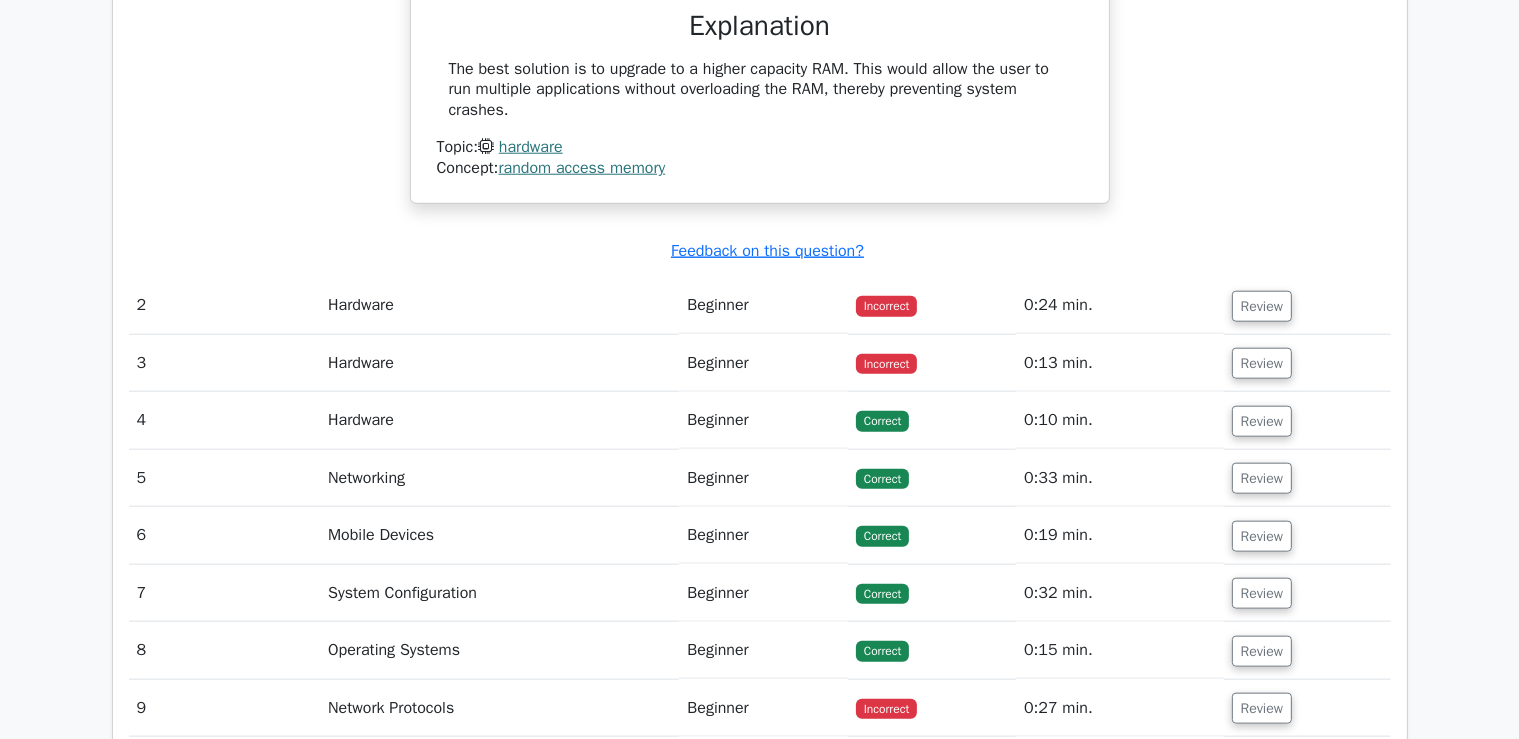scroll, scrollTop: 2034, scrollLeft: 0, axis: vertical 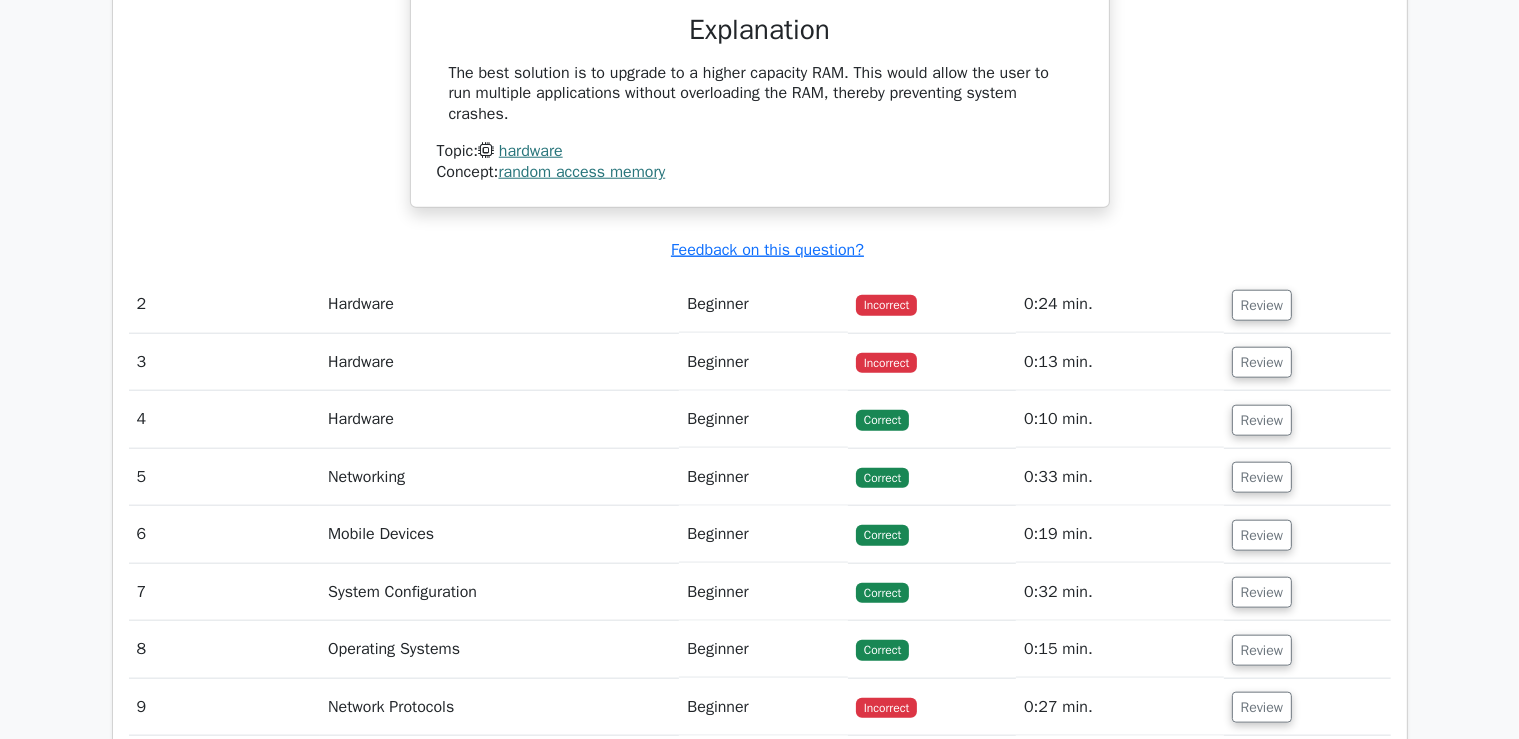 click on "Hardware" at bounding box center (499, 362) 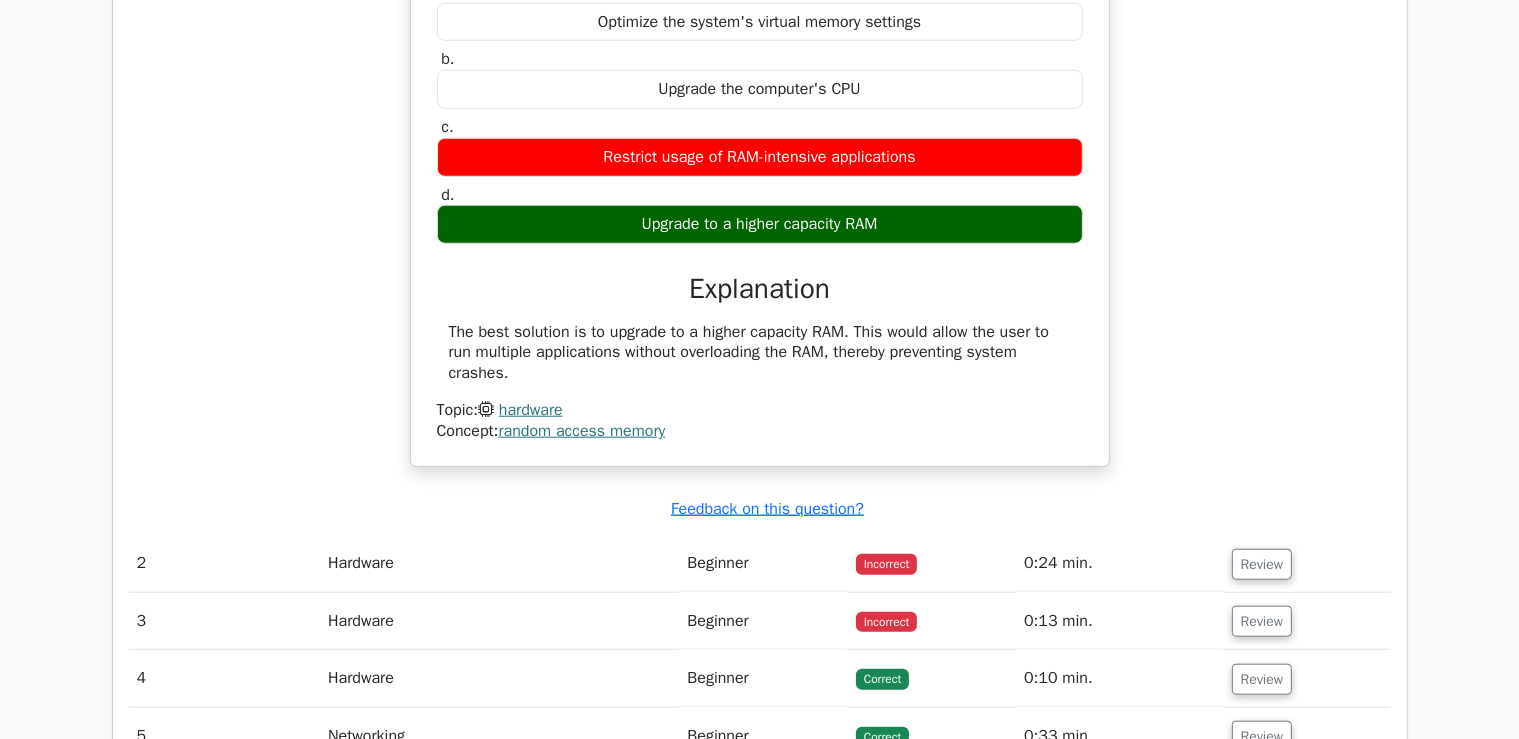 scroll, scrollTop: 1616, scrollLeft: 0, axis: vertical 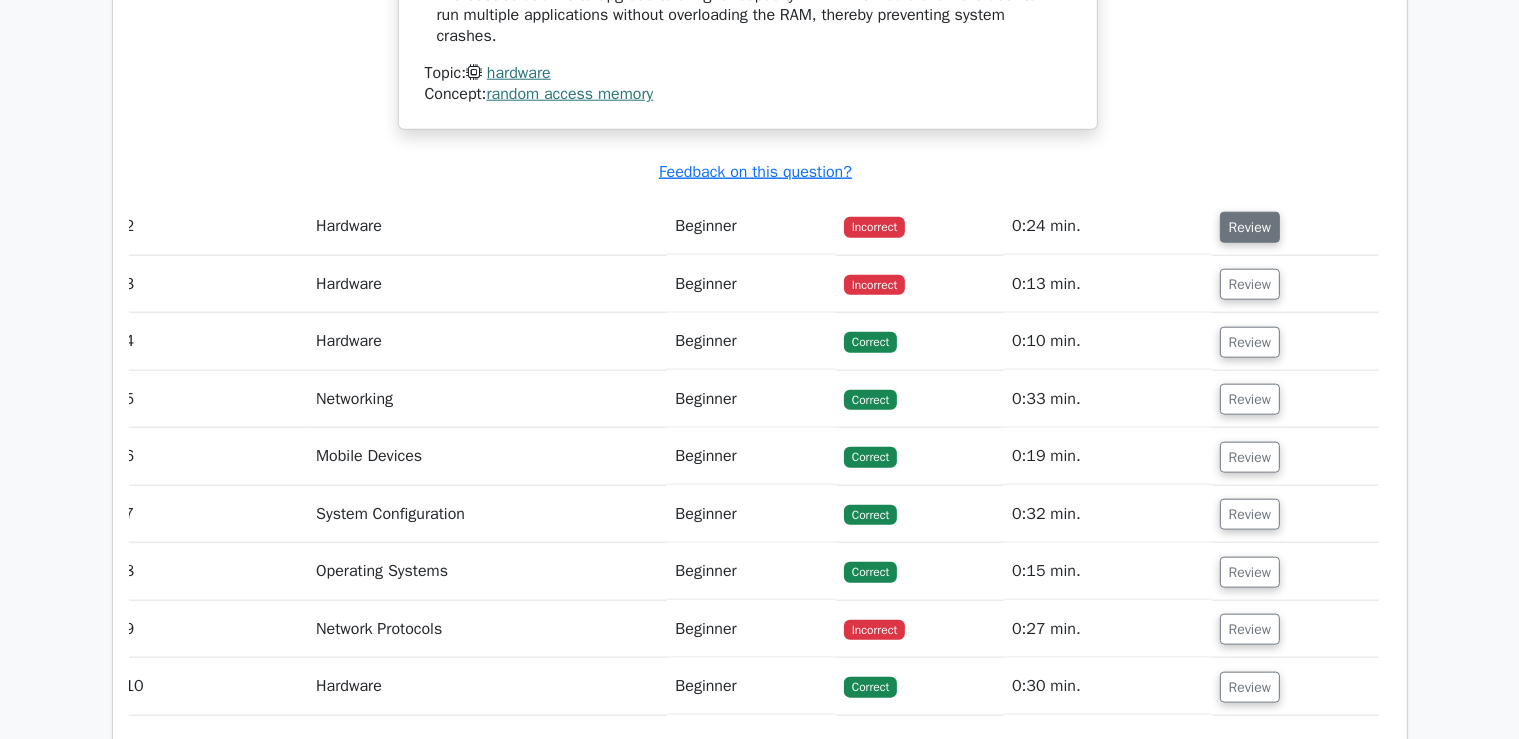 click on "Review" at bounding box center [1250, 226] 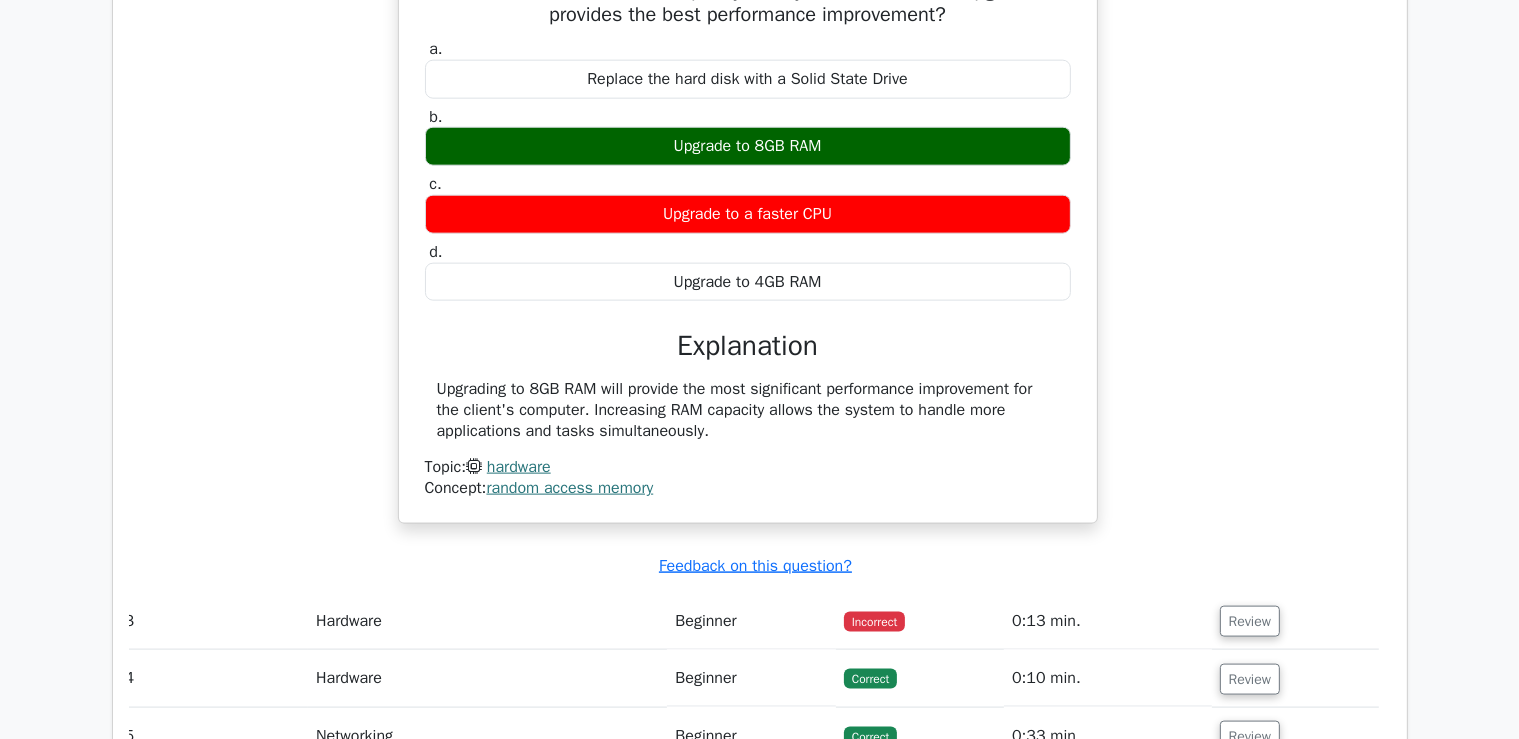 scroll, scrollTop: 2778, scrollLeft: 0, axis: vertical 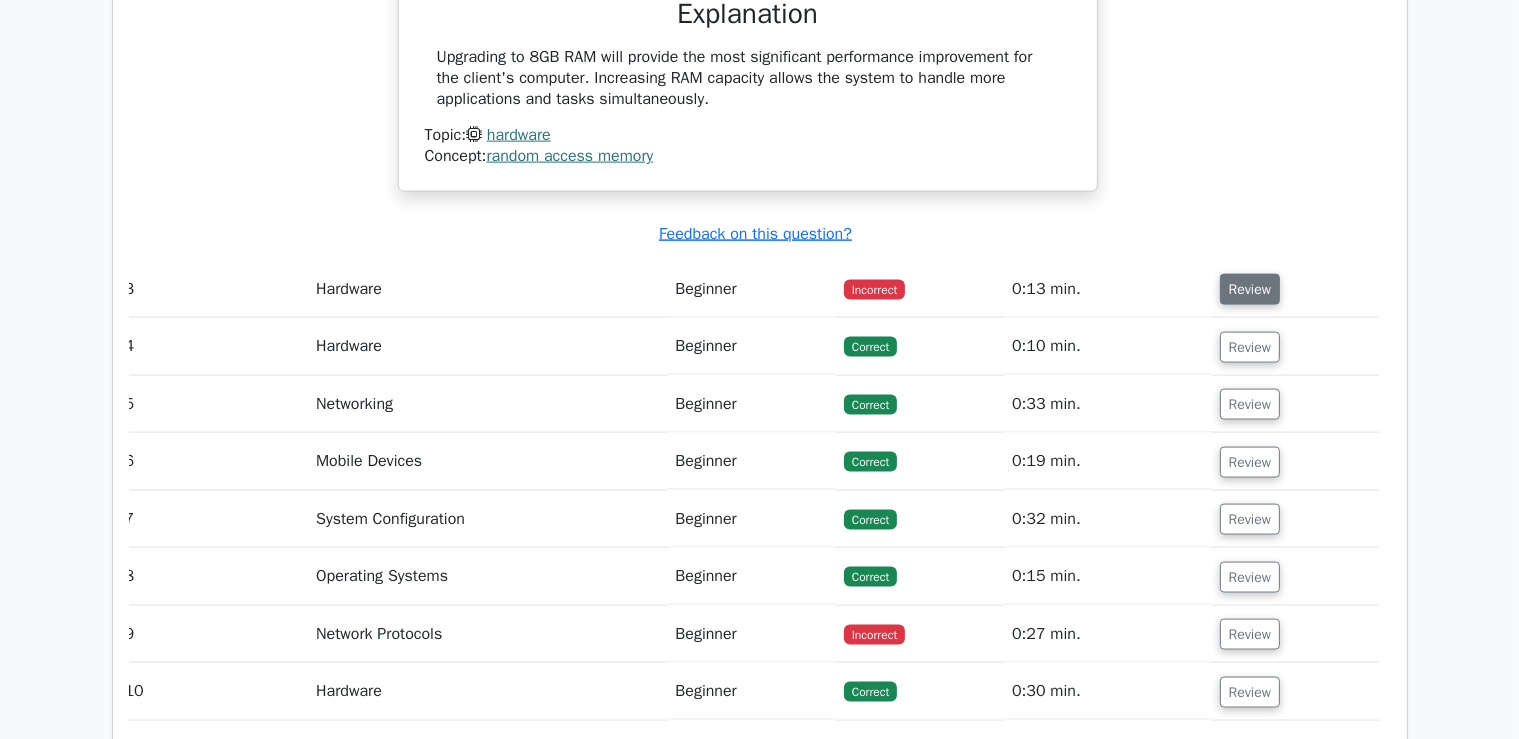 click on "Review" at bounding box center [1250, 289] 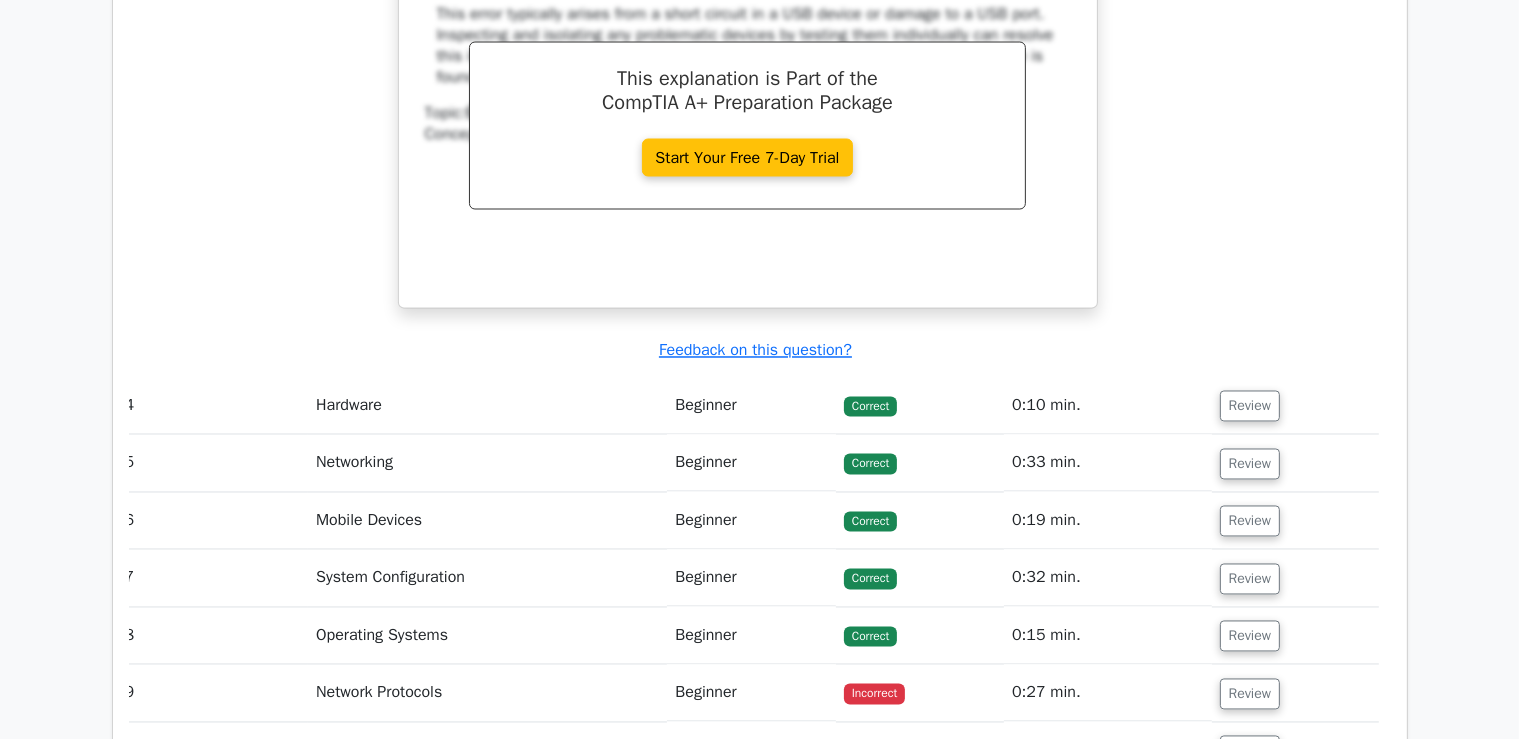 scroll, scrollTop: 3557, scrollLeft: 0, axis: vertical 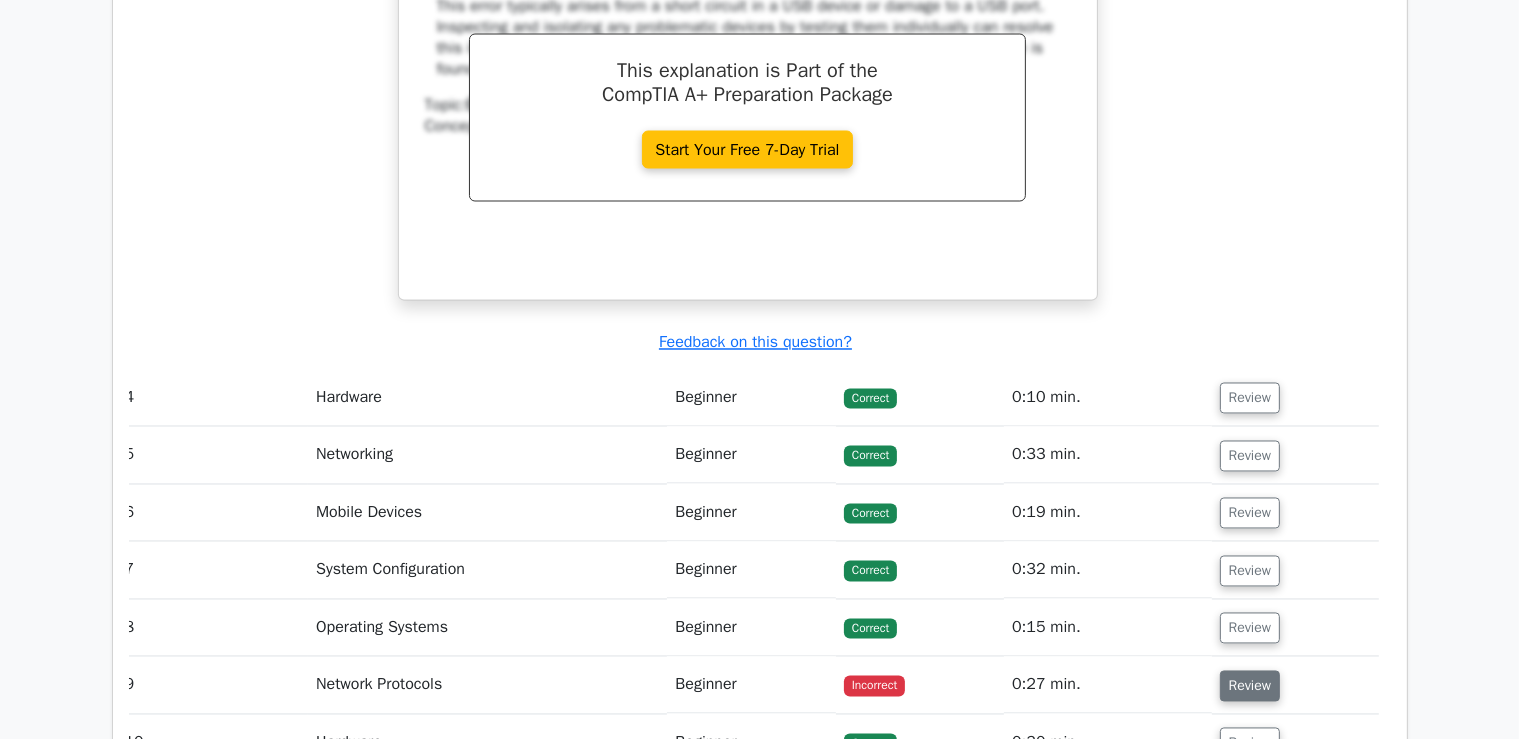 click on "Review" at bounding box center (1250, 686) 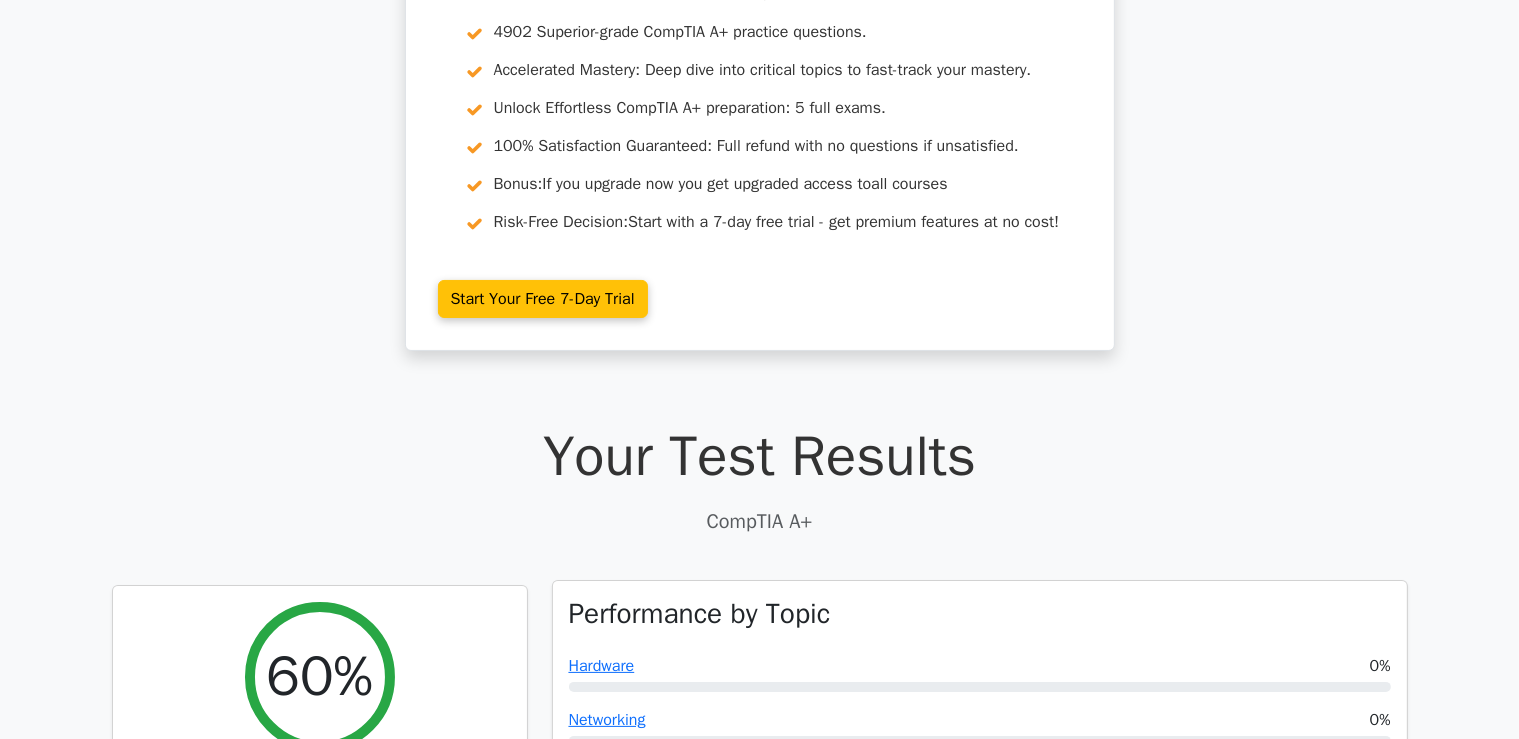 scroll, scrollTop: 86, scrollLeft: 0, axis: vertical 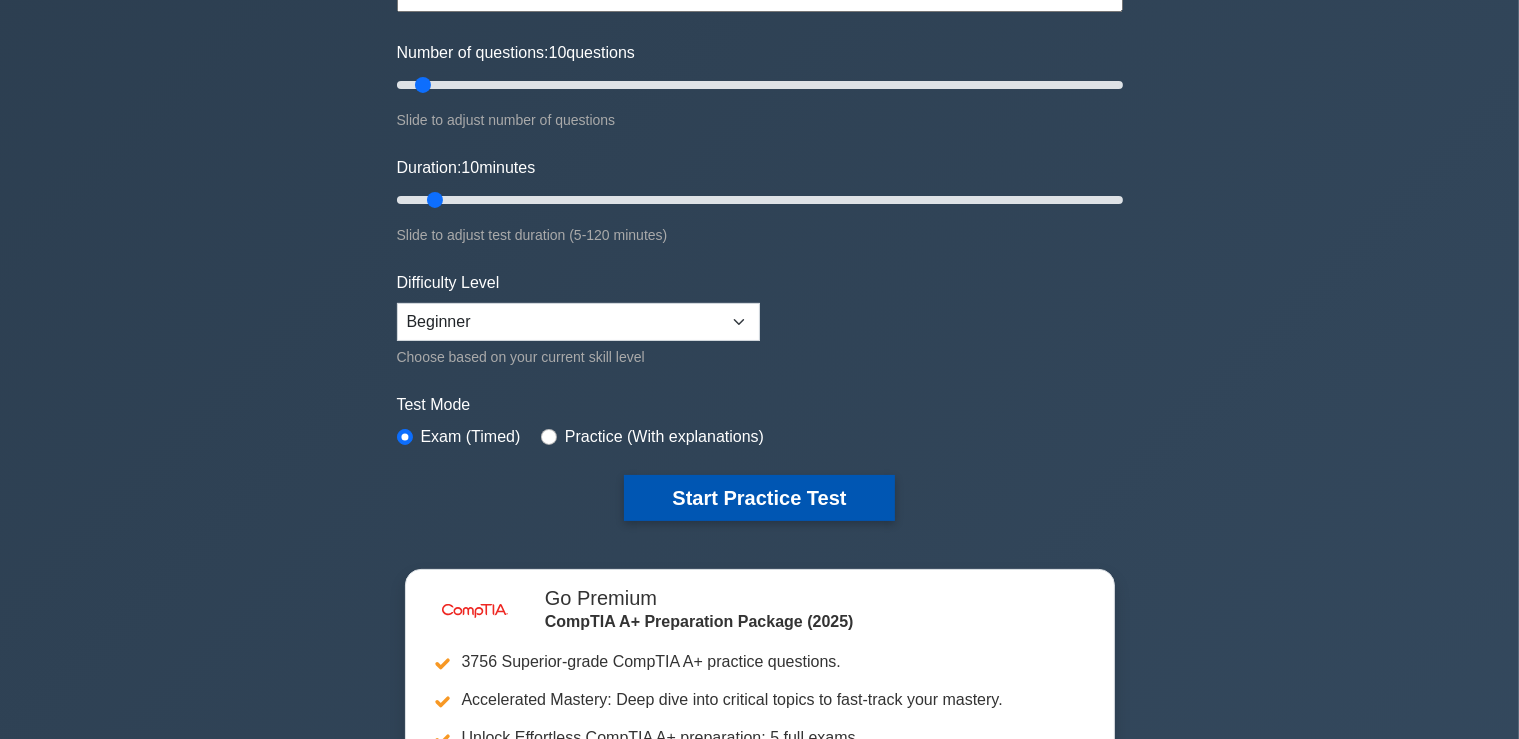 click on "Start Practice Test" at bounding box center [759, 498] 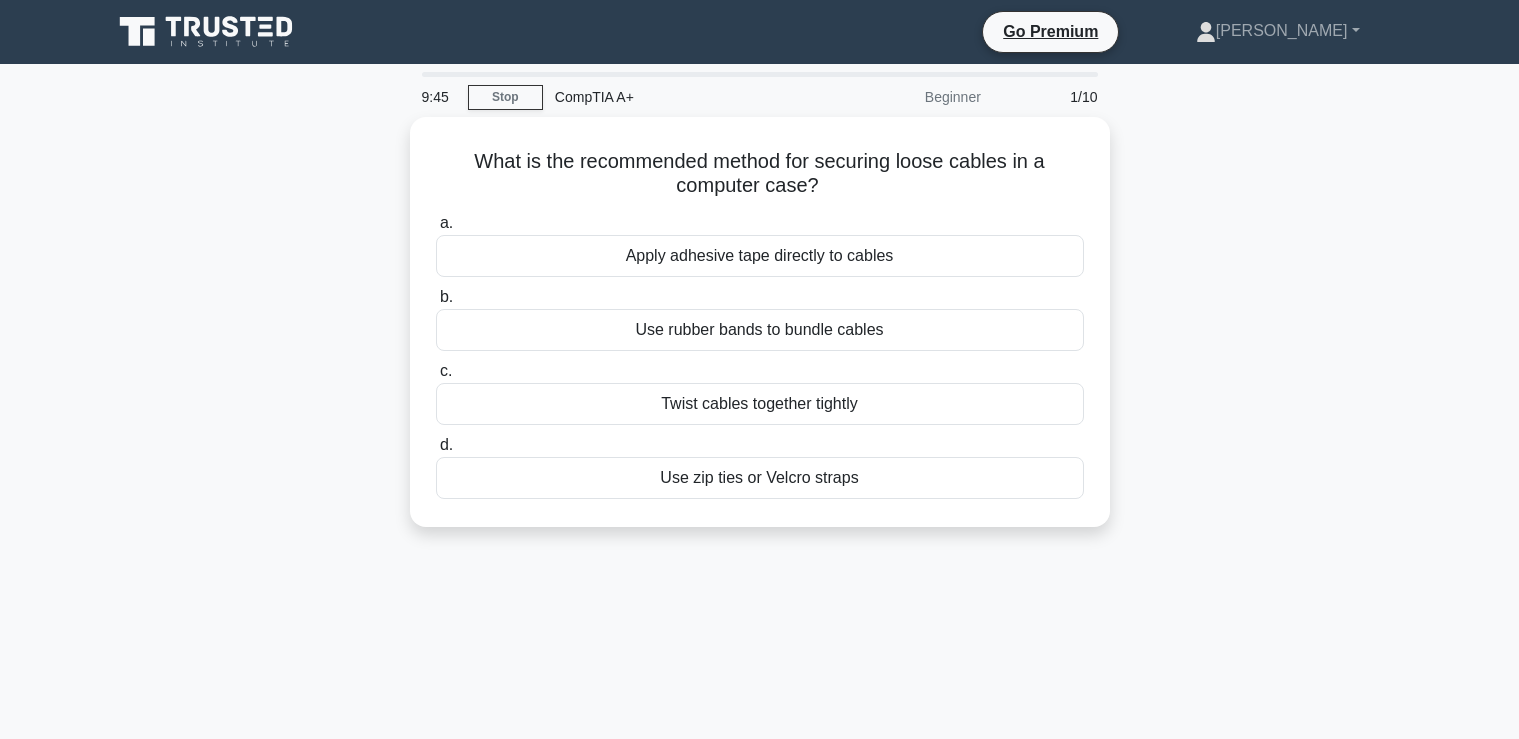 scroll, scrollTop: 0, scrollLeft: 0, axis: both 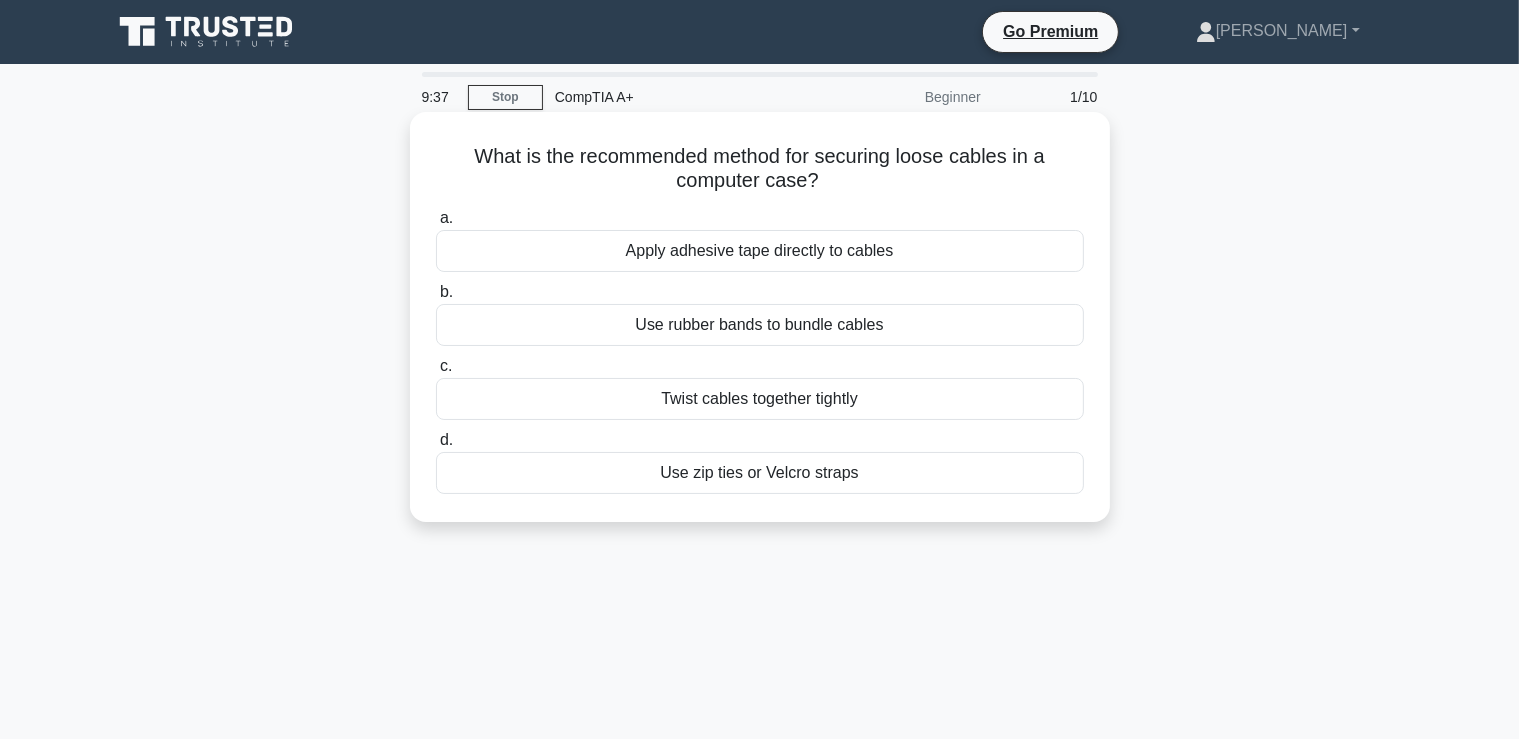 click on "What is the recommended method for securing loose cables in a computer case?
.spinner_0XTQ{transform-origin:center;animation:spinner_y6GP .75s linear infinite}@keyframes spinner_y6GP{100%{transform:rotate(360deg)}}
a.
Apply adhesive tape directly to cables
b. c. d." at bounding box center (760, 317) 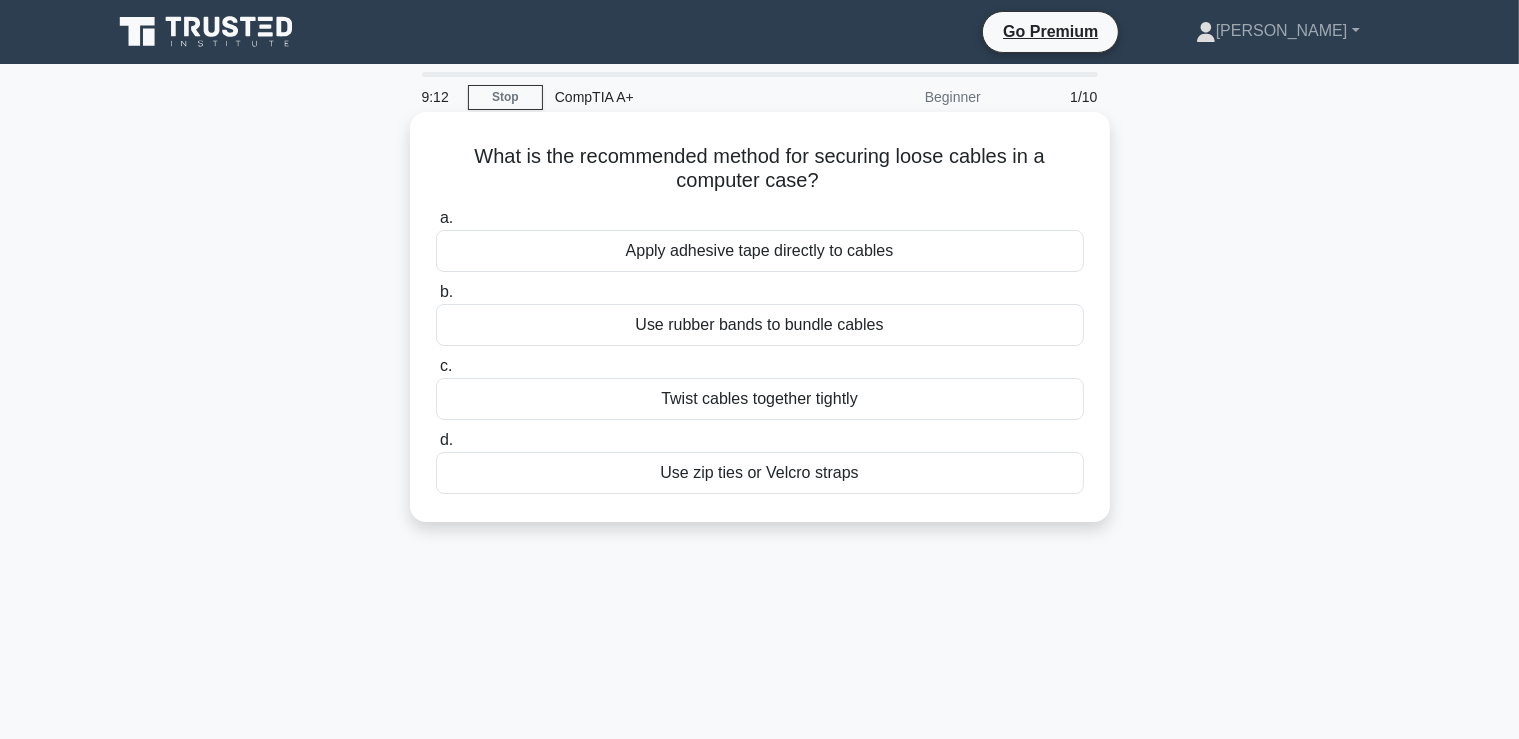 click on "Use rubber bands to bundle cables" at bounding box center [760, 325] 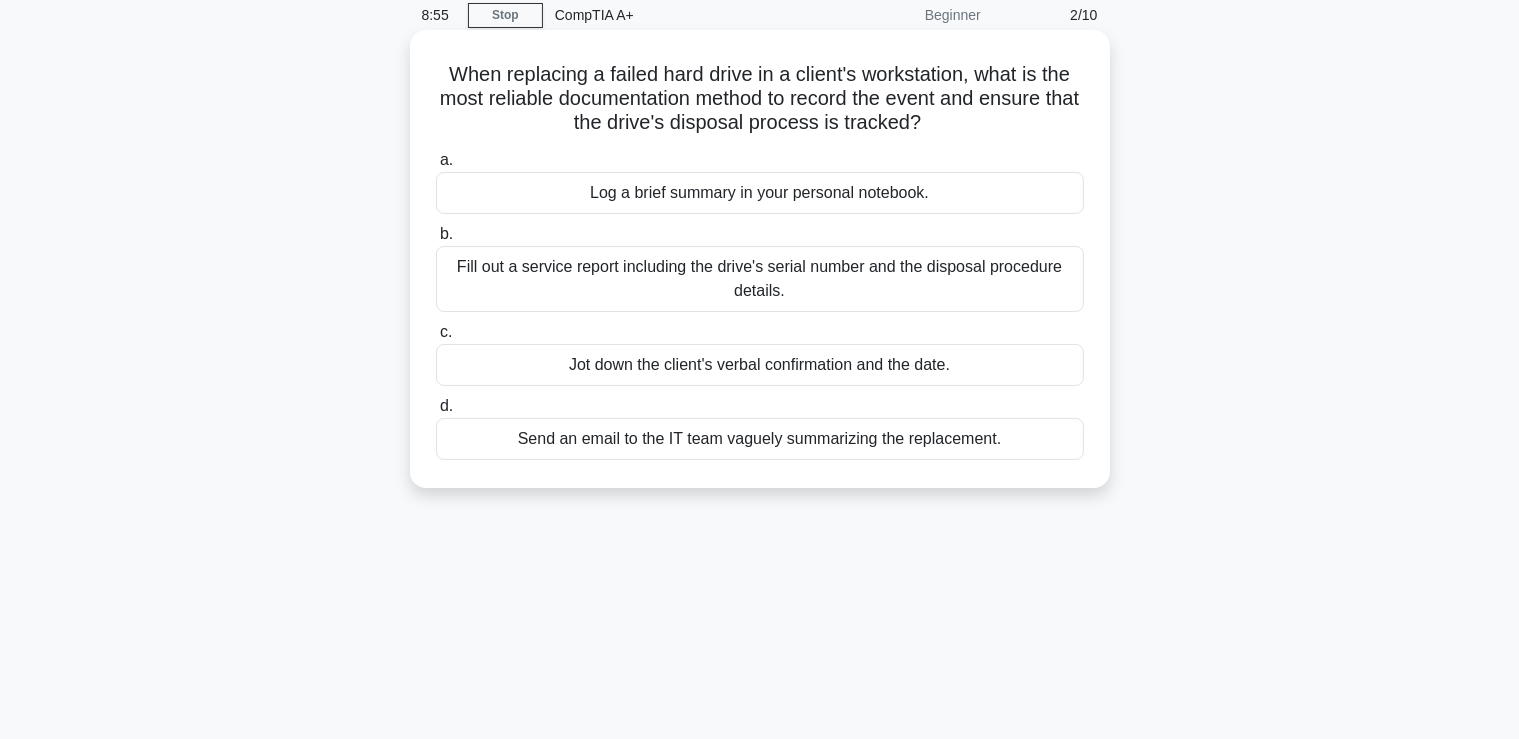 scroll, scrollTop: 85, scrollLeft: 0, axis: vertical 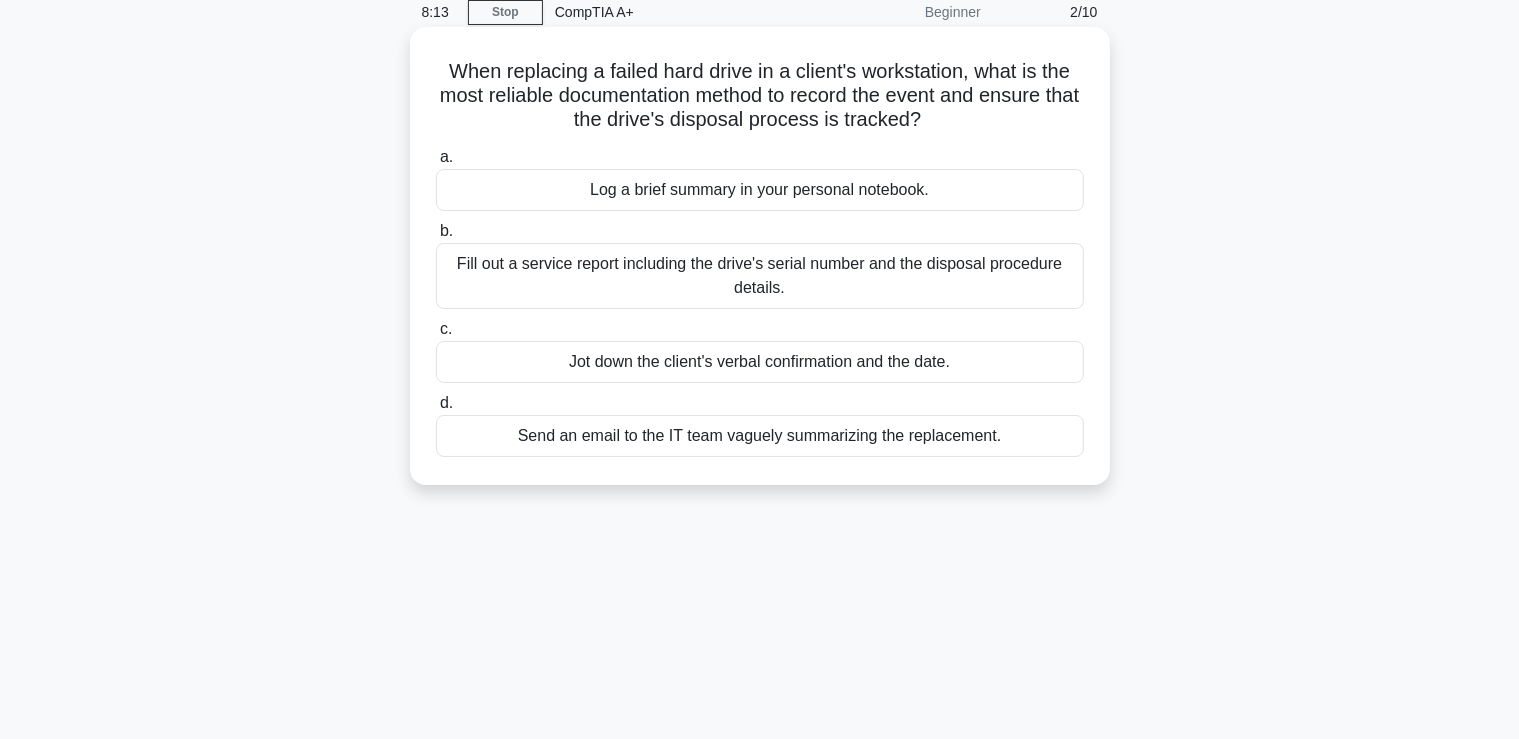 click on "Fill out a service report including the drive's serial number and the disposal procedure details." at bounding box center [760, 276] 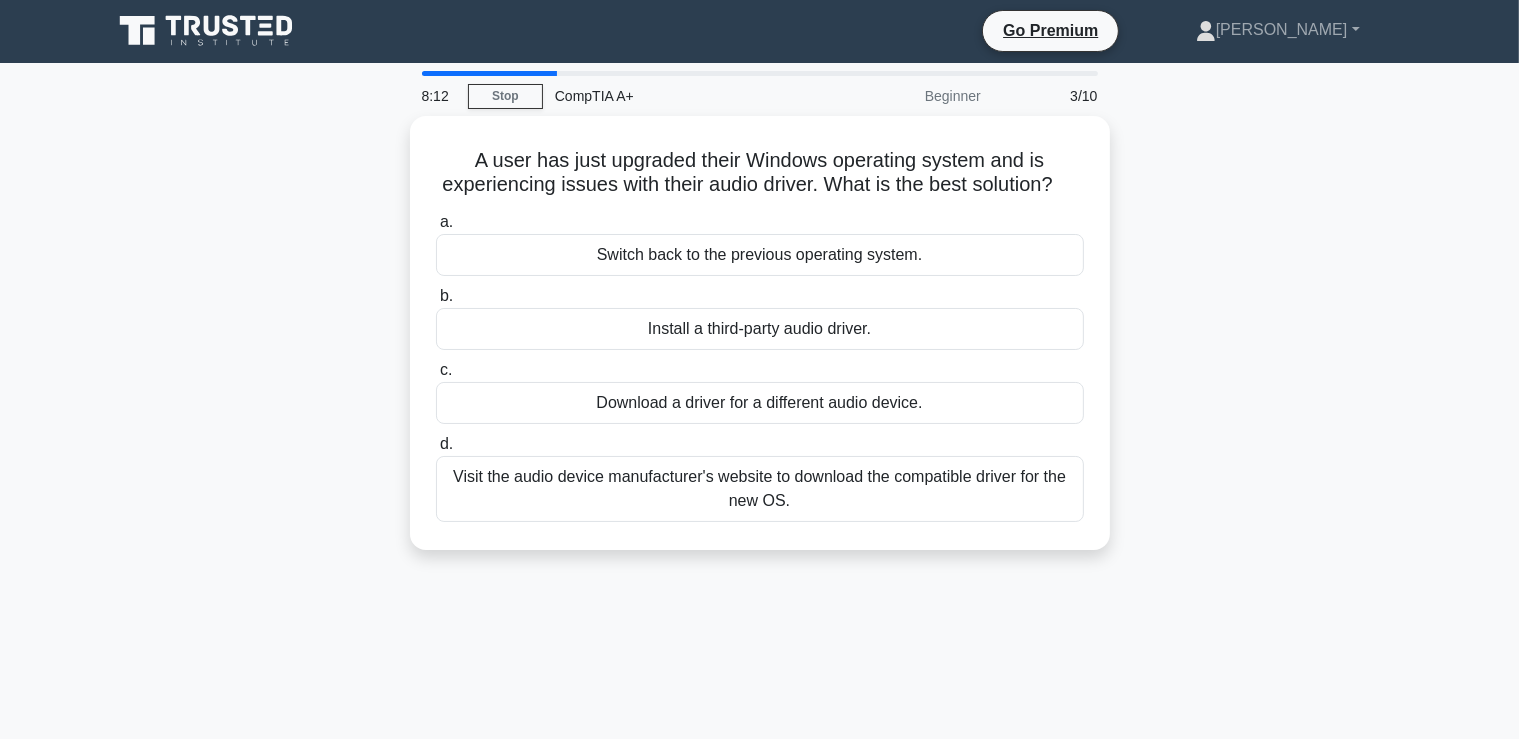 scroll, scrollTop: 0, scrollLeft: 0, axis: both 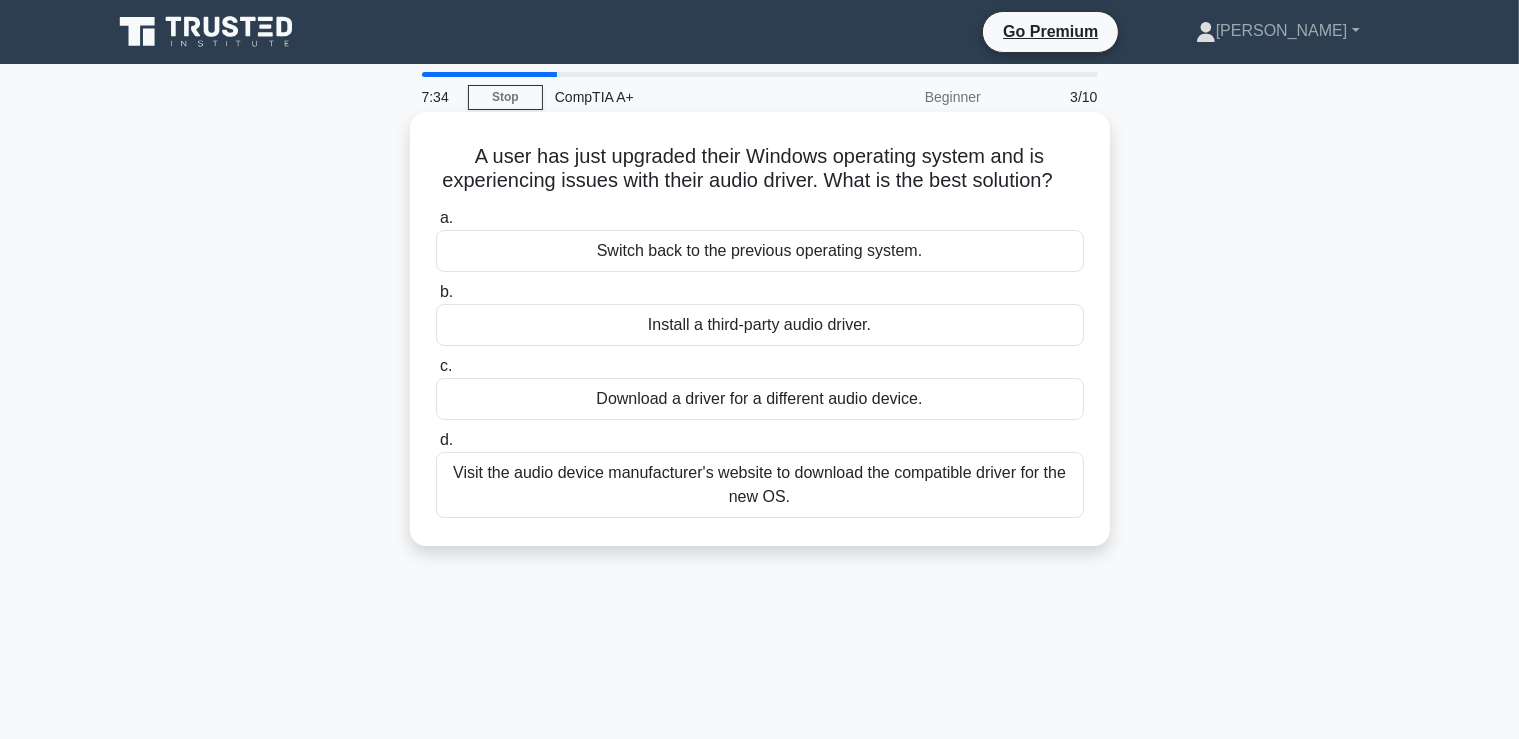 click on "Visit the audio device manufacturer's website to download the compatible driver for the new OS." at bounding box center (760, 485) 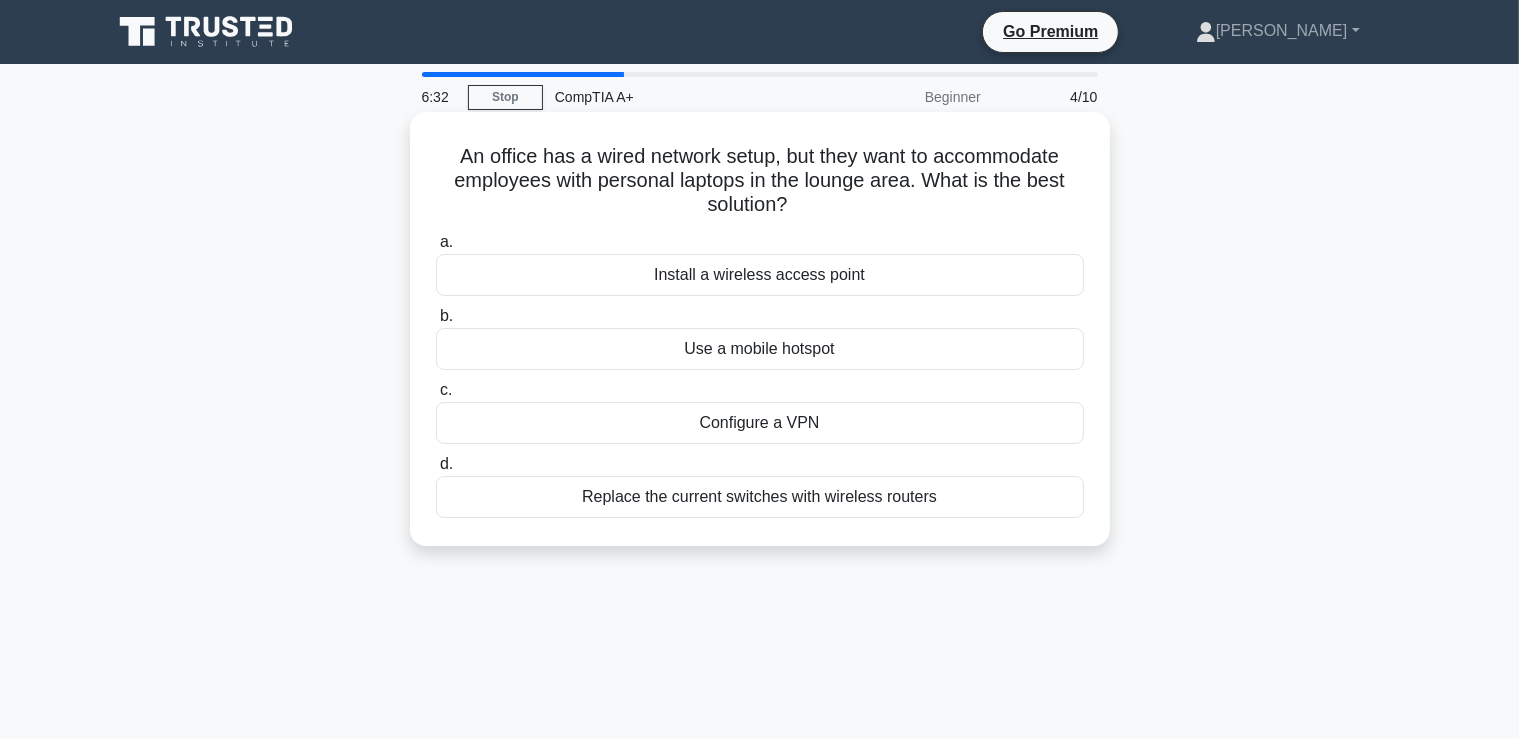 click on "Install a wireless access point" at bounding box center [760, 275] 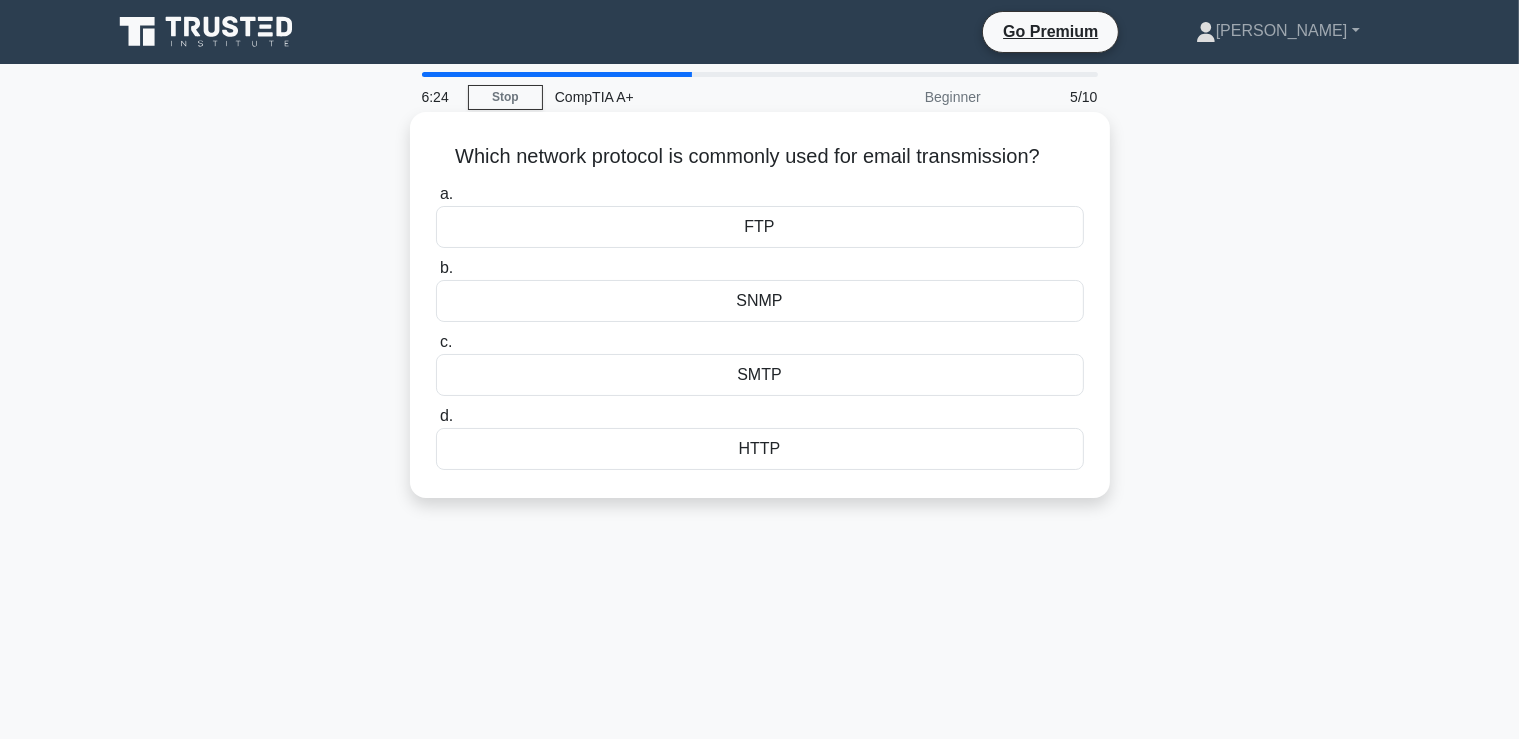 click on "HTTP" at bounding box center [760, 449] 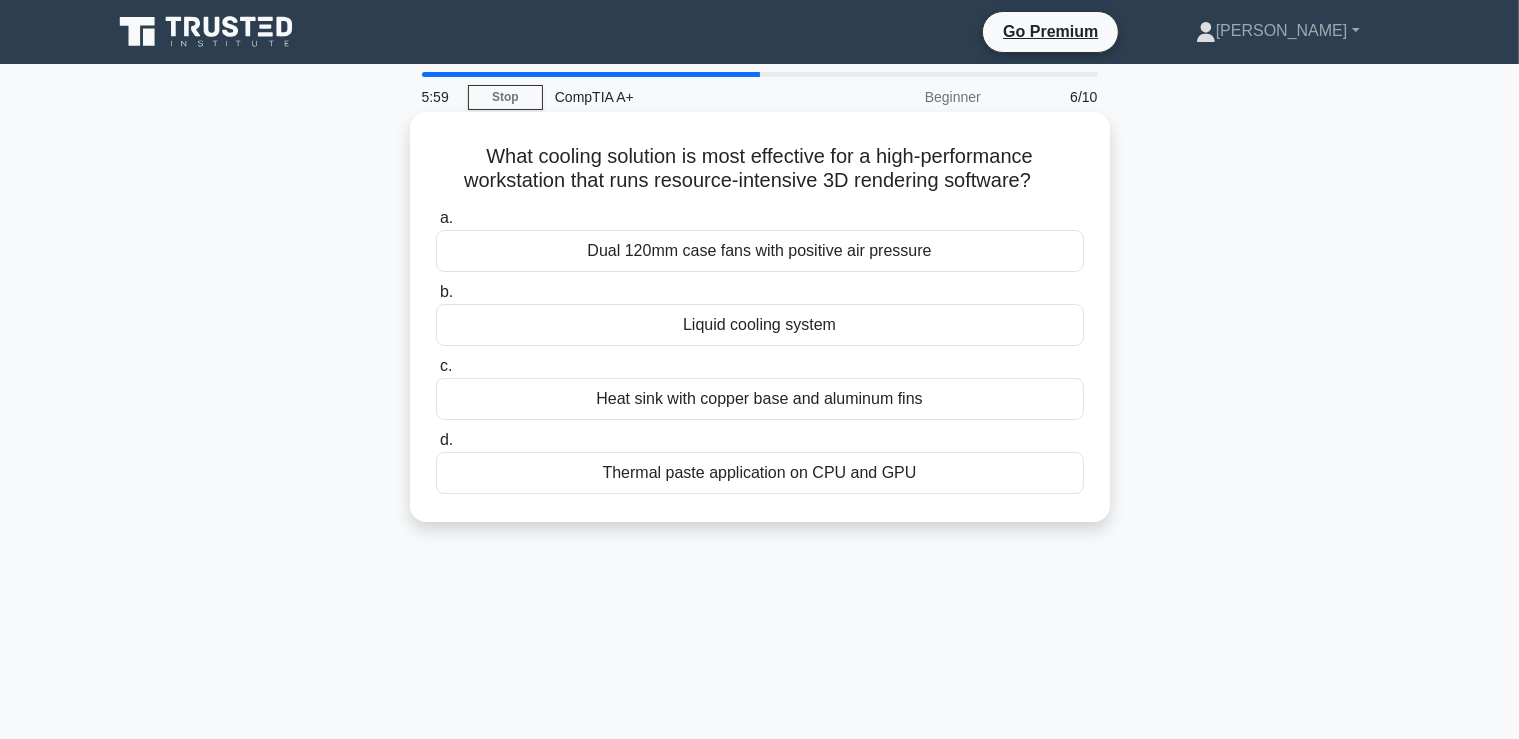 click on "Liquid cooling system" at bounding box center (760, 325) 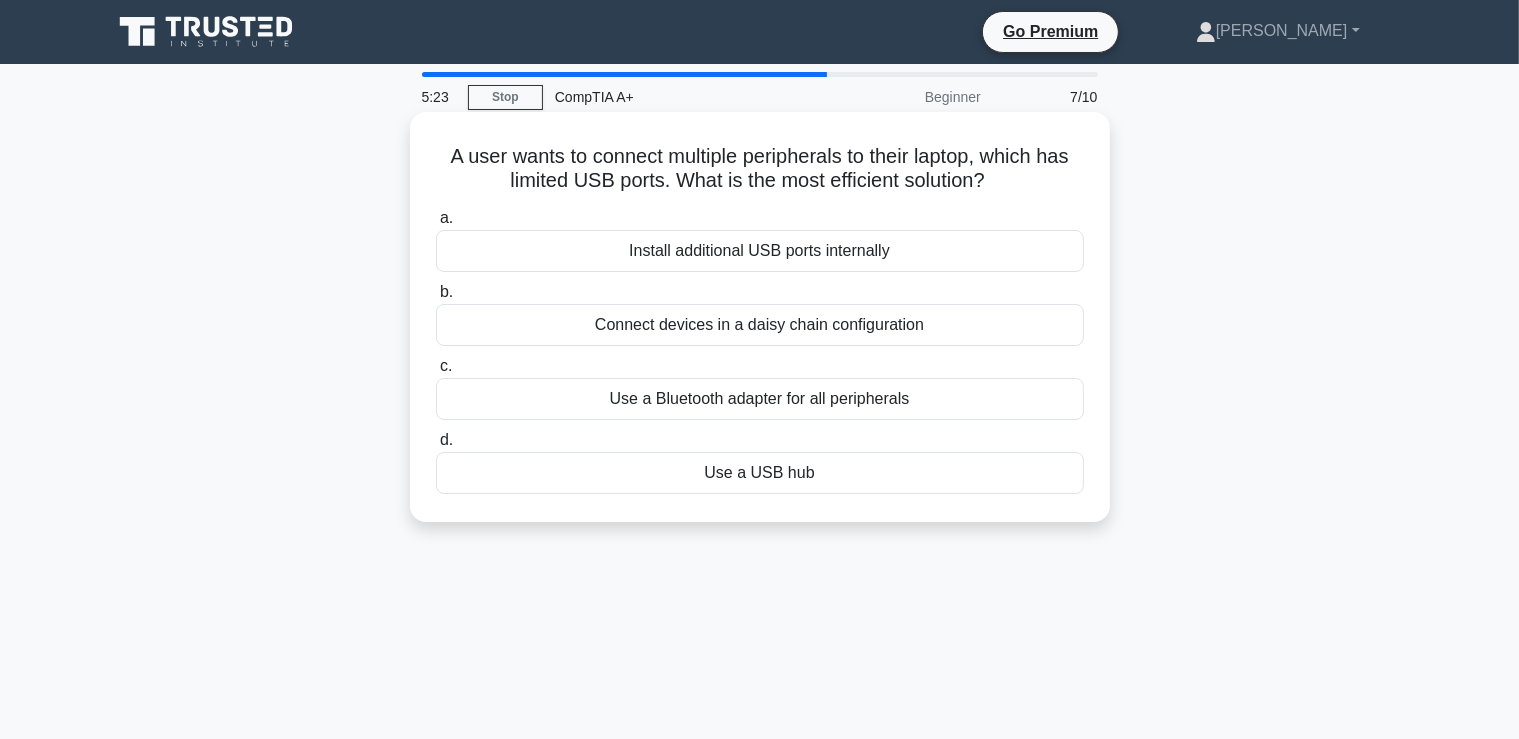 click on "Use a Bluetooth adapter for all peripherals" at bounding box center [760, 399] 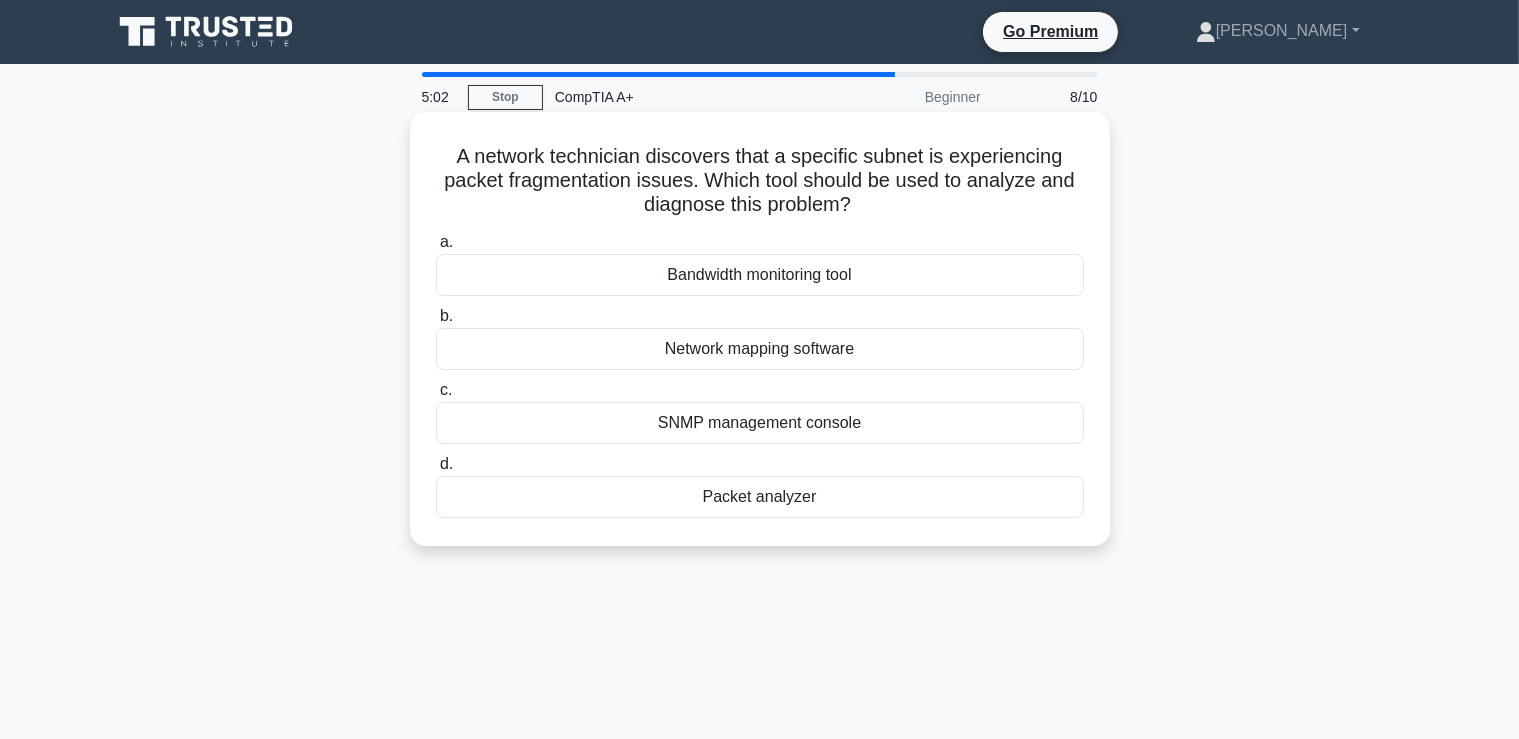 click on "Network mapping software" at bounding box center (760, 349) 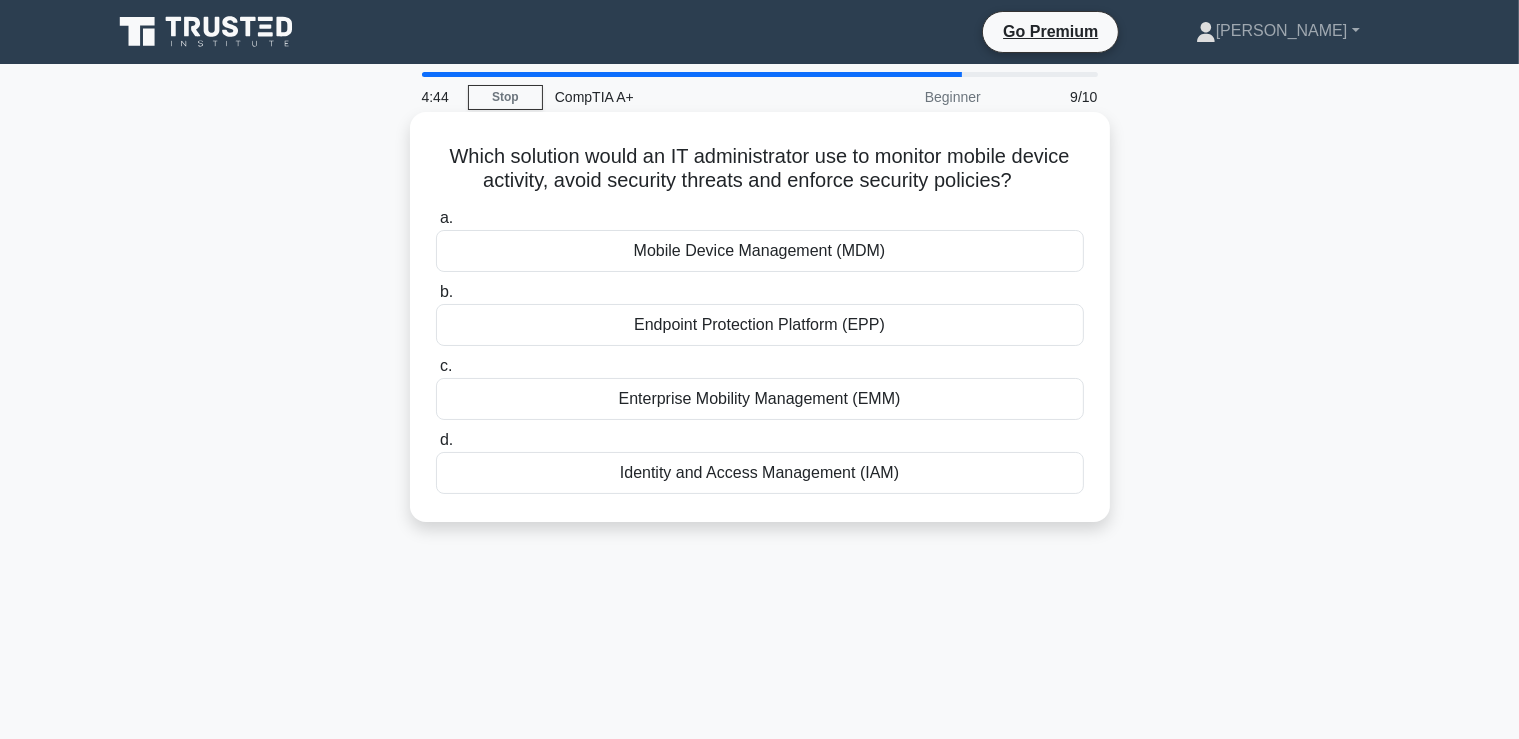click on "Enterprise Mobility Management (EMM)" at bounding box center (760, 399) 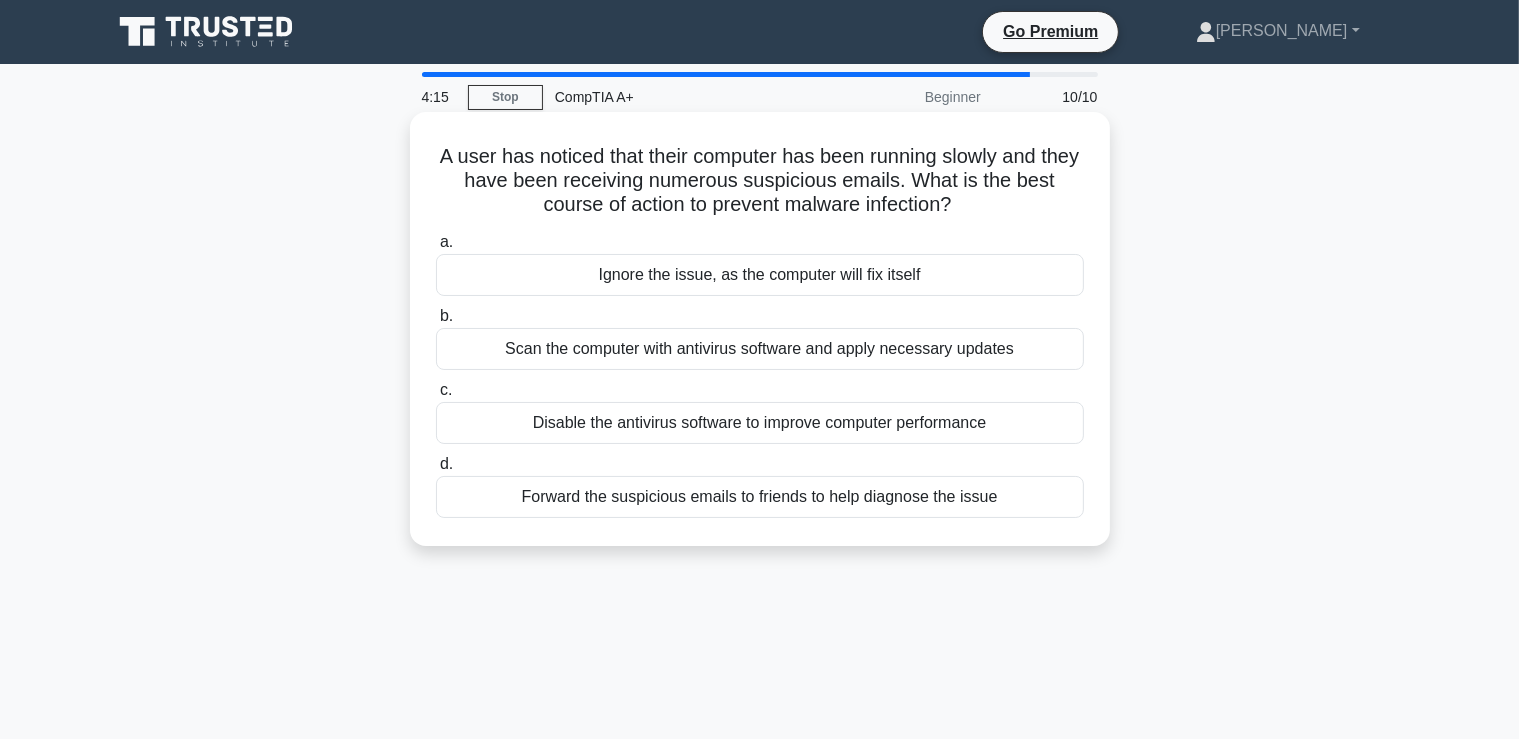 click on "Scan the computer with antivirus software and apply necessary updates" at bounding box center [760, 349] 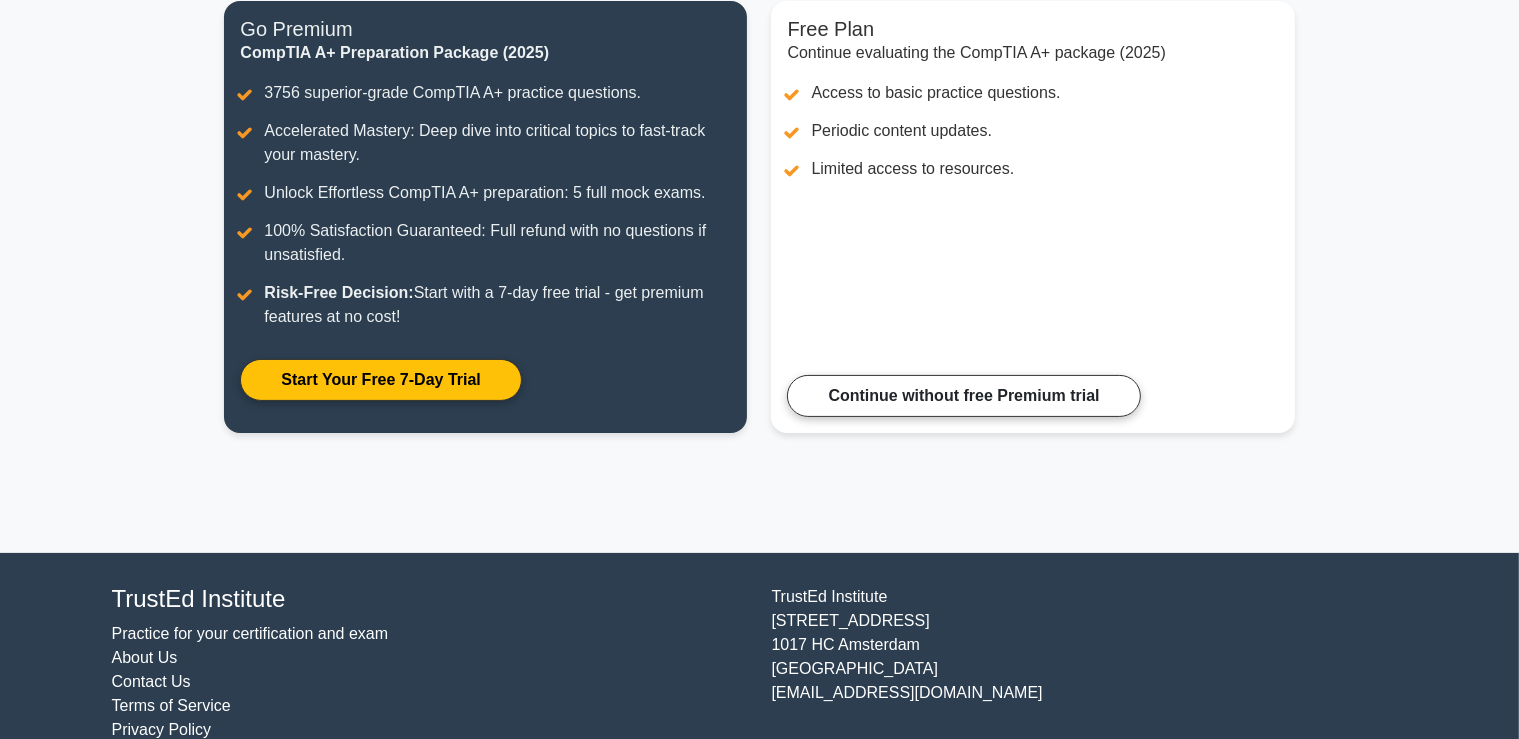 scroll, scrollTop: 307, scrollLeft: 0, axis: vertical 